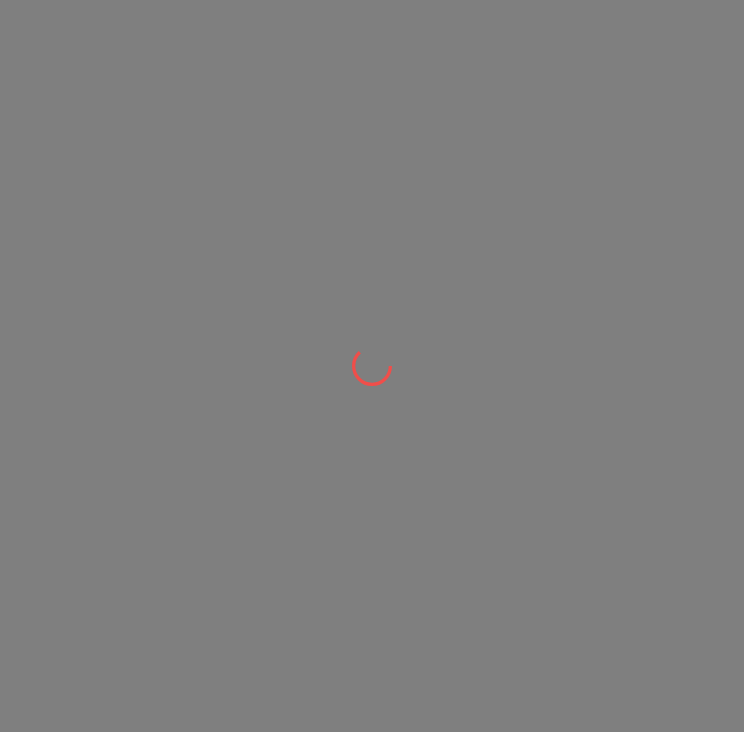 scroll, scrollTop: 0, scrollLeft: 0, axis: both 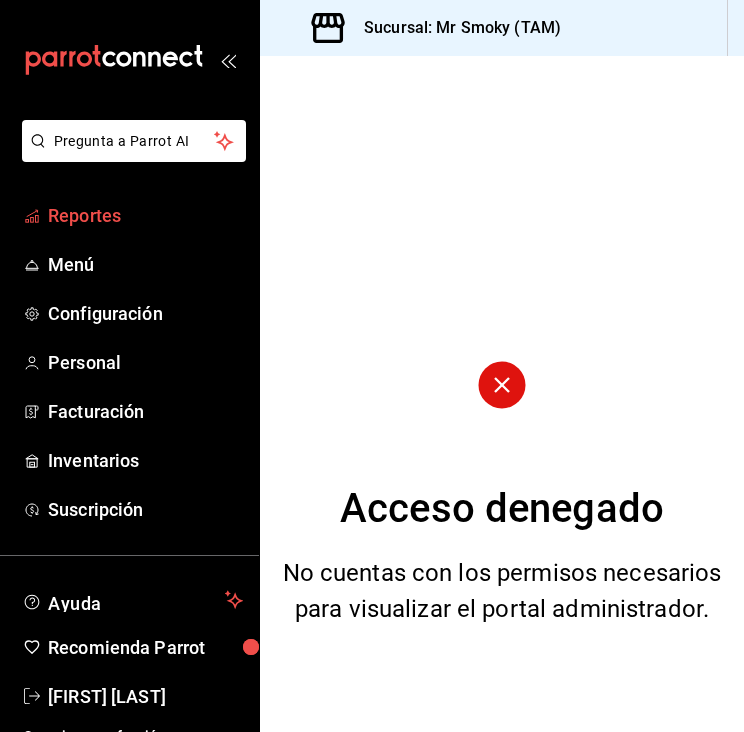 click on "Reportes" at bounding box center (145, 215) 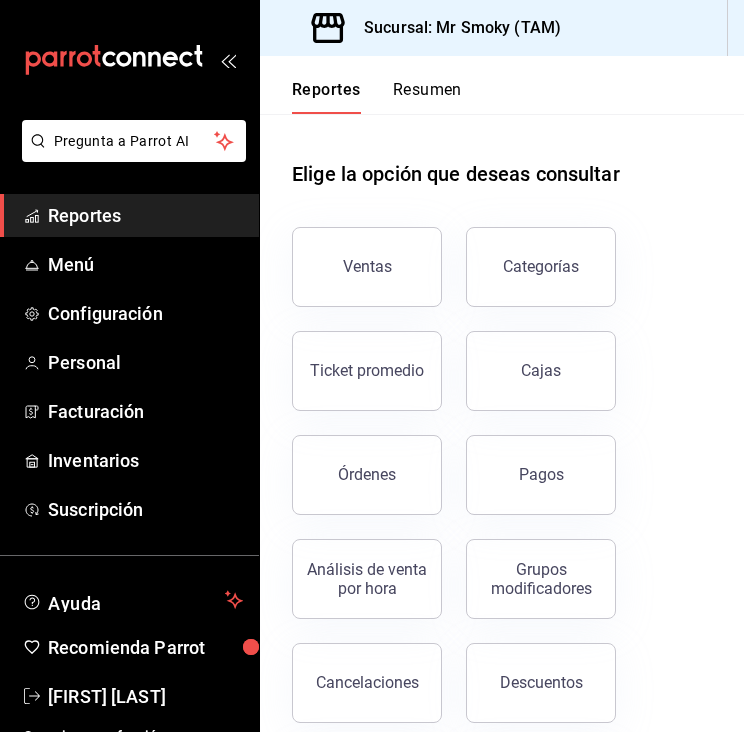 click on "Resumen" at bounding box center [427, 97] 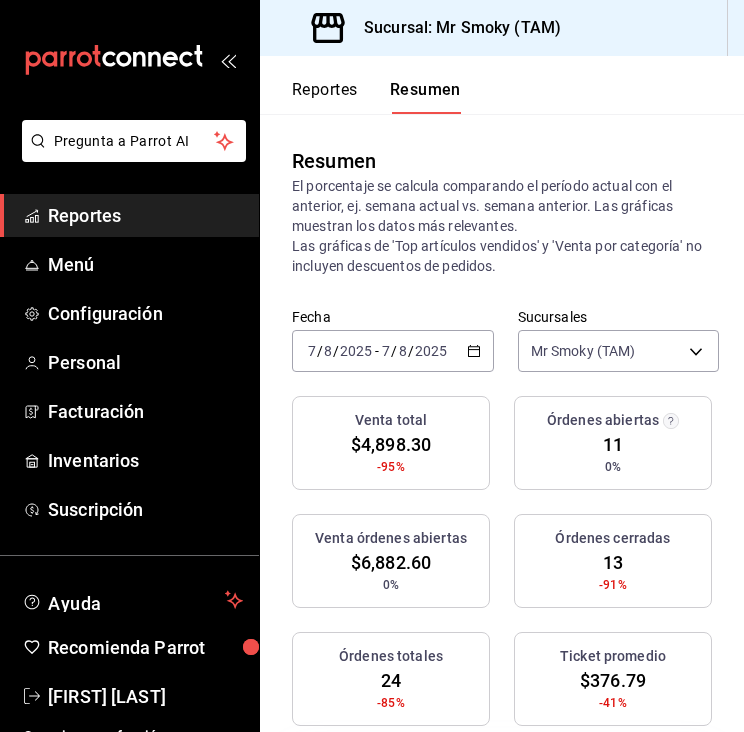 click 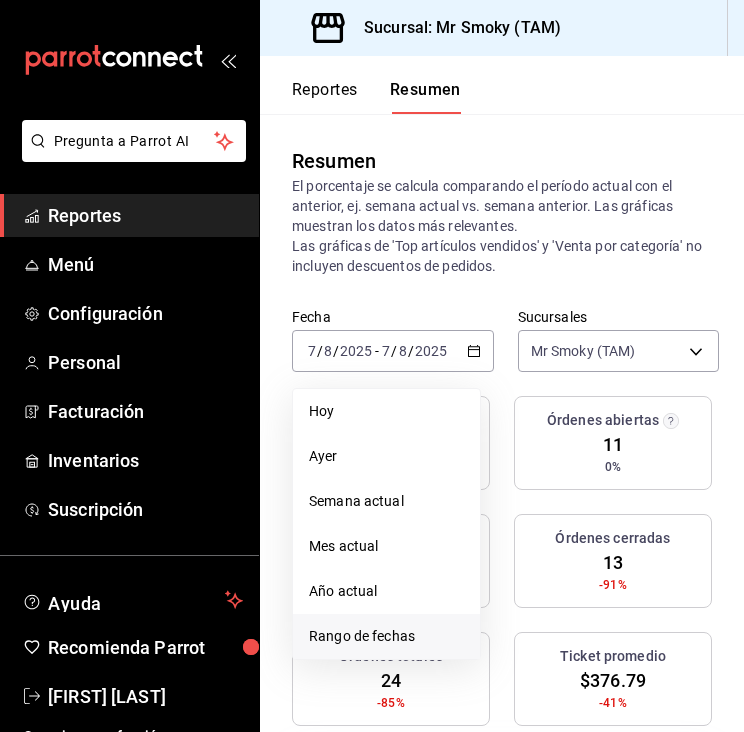 click on "Rango de fechas" at bounding box center [386, 636] 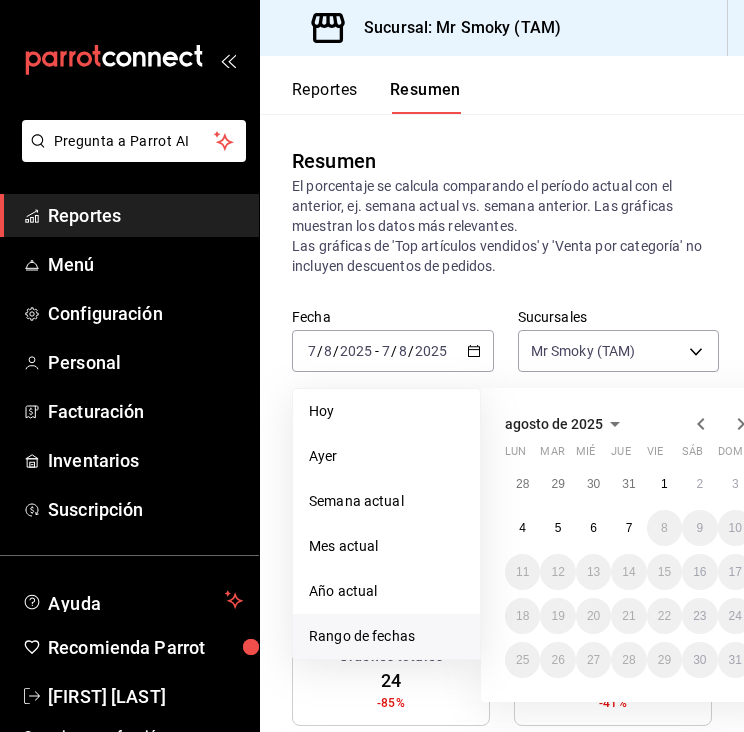click on "Rango de fechas" at bounding box center (386, 636) 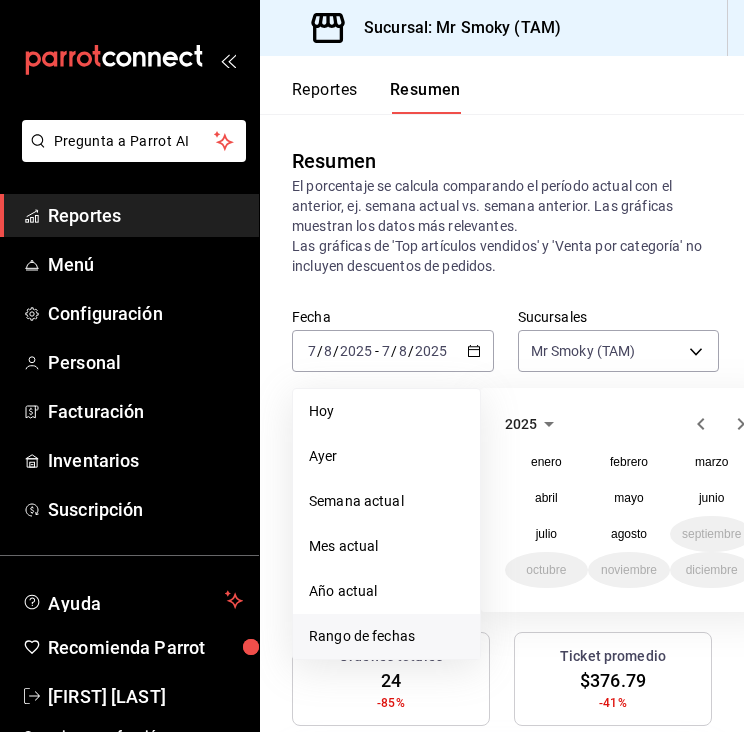 click 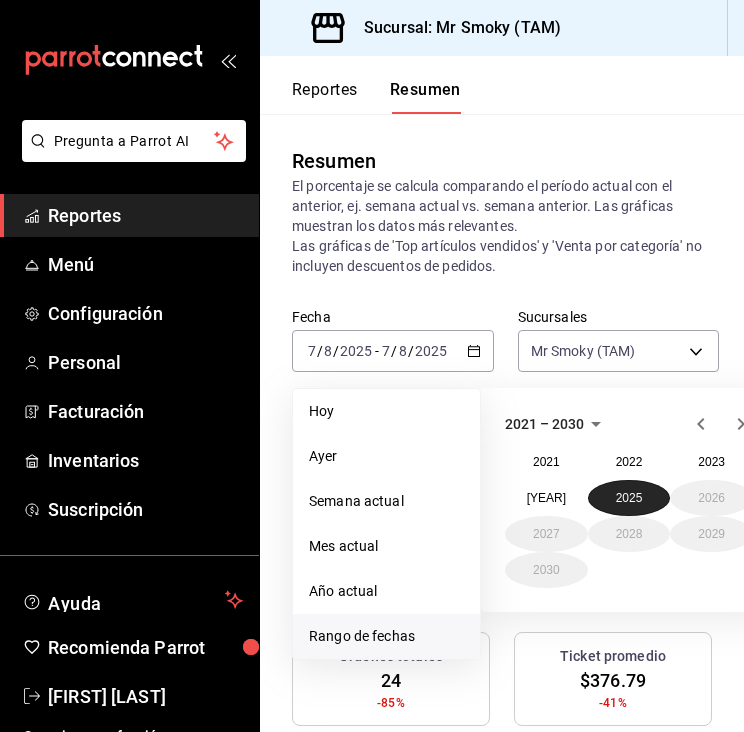 click on "2025" at bounding box center [629, 498] 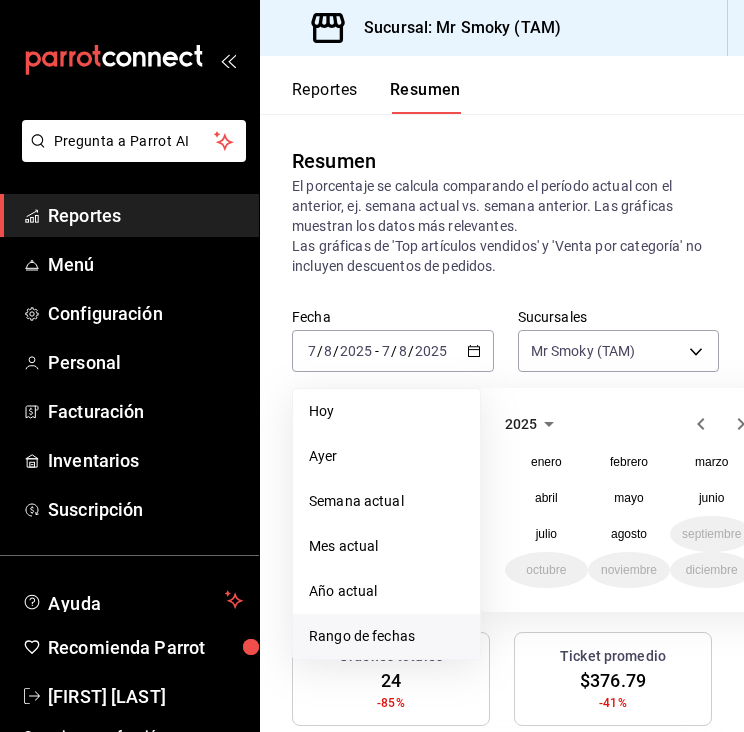 click on "[YEAR] [MONTH] [MONTH] [MONTH] [MONTH] [MONTH] [MONTH] [MONTH] [MONTH] [MONTH] [MONTH] [MONTH]" at bounding box center (629, 500) 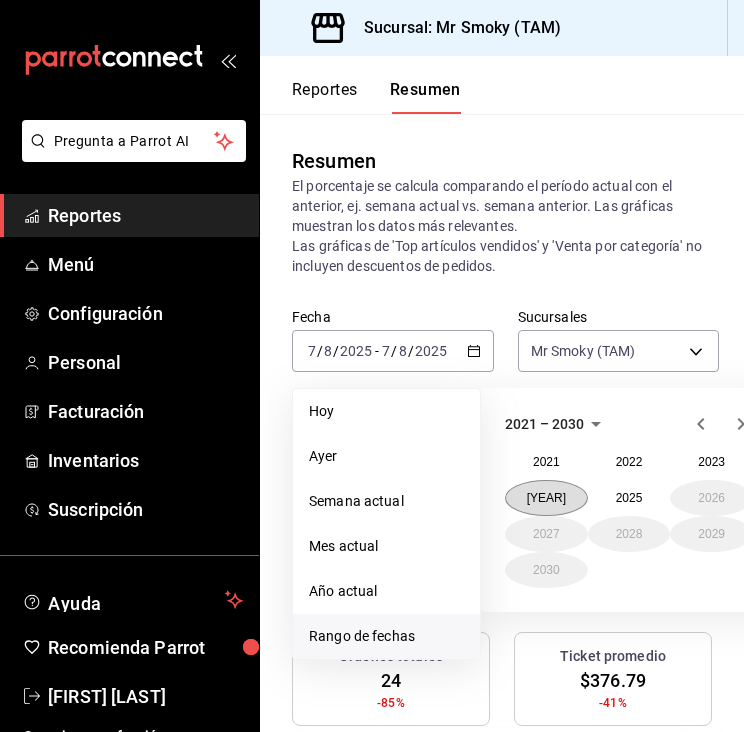 click on "[YEAR]" at bounding box center [546, 498] 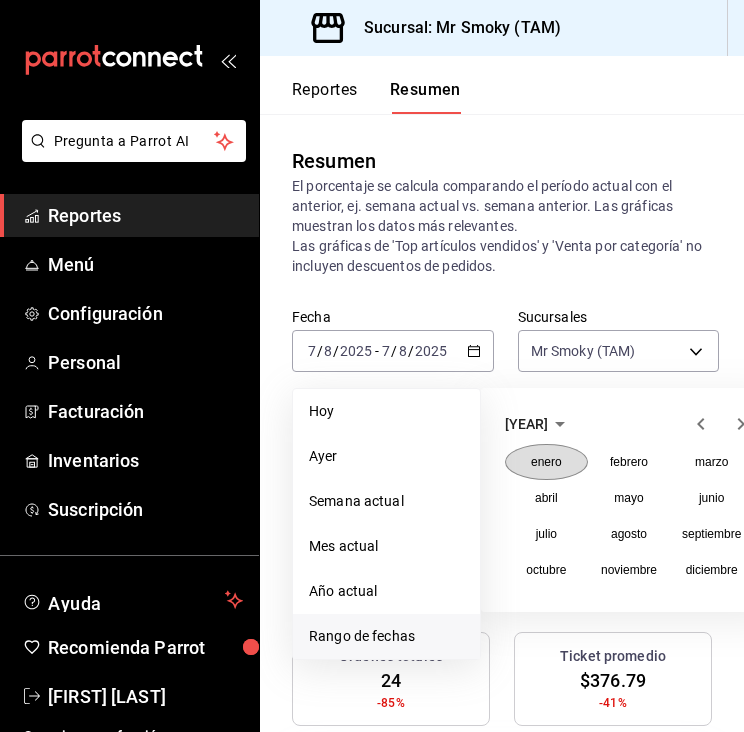 click on "enero" at bounding box center (546, 462) 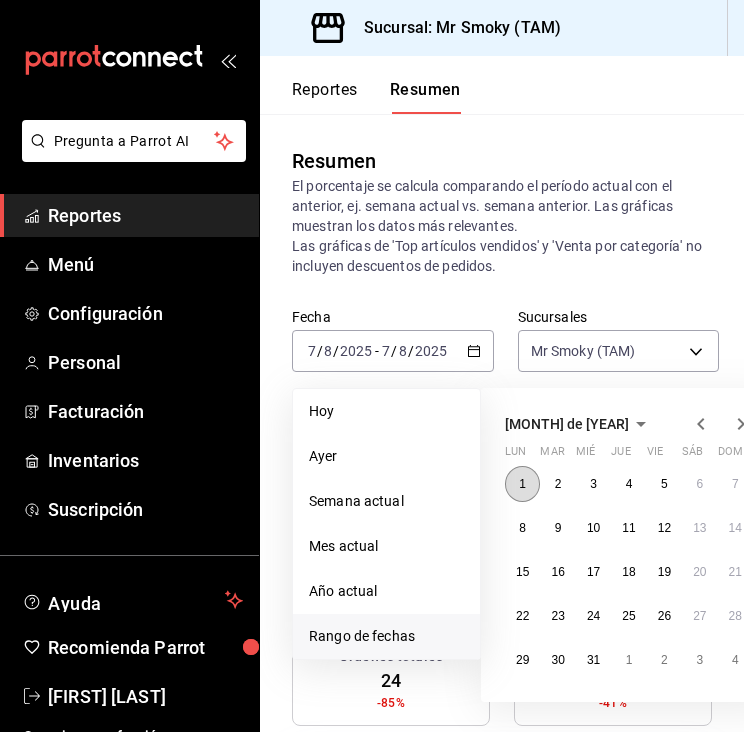 click on "1" at bounding box center (522, 484) 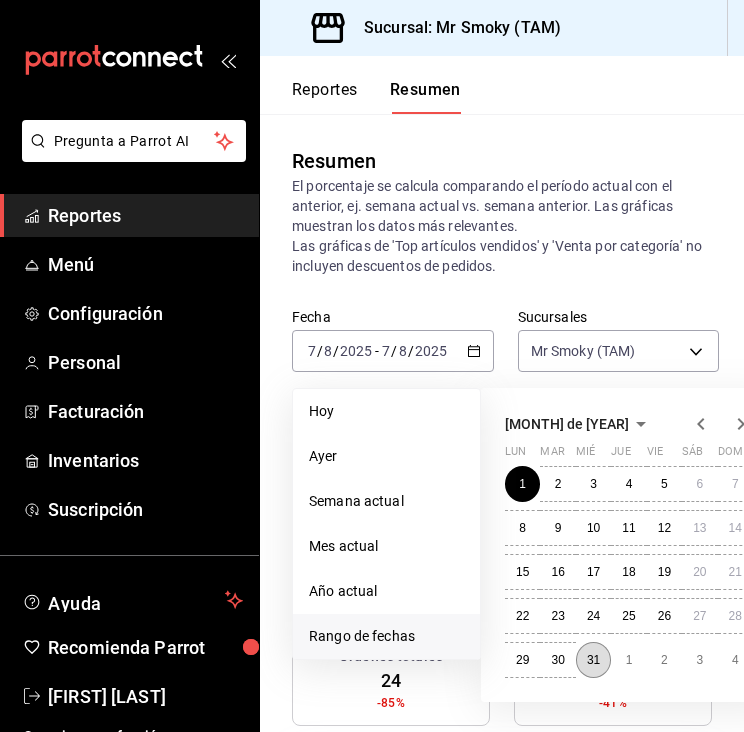 click on "31" at bounding box center [593, 660] 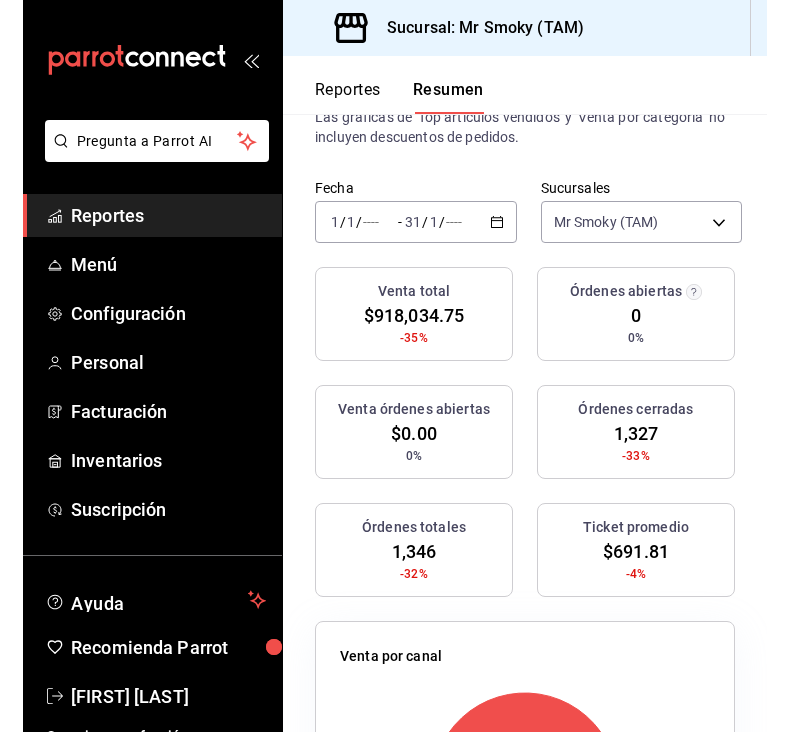 scroll, scrollTop: 135, scrollLeft: 0, axis: vertical 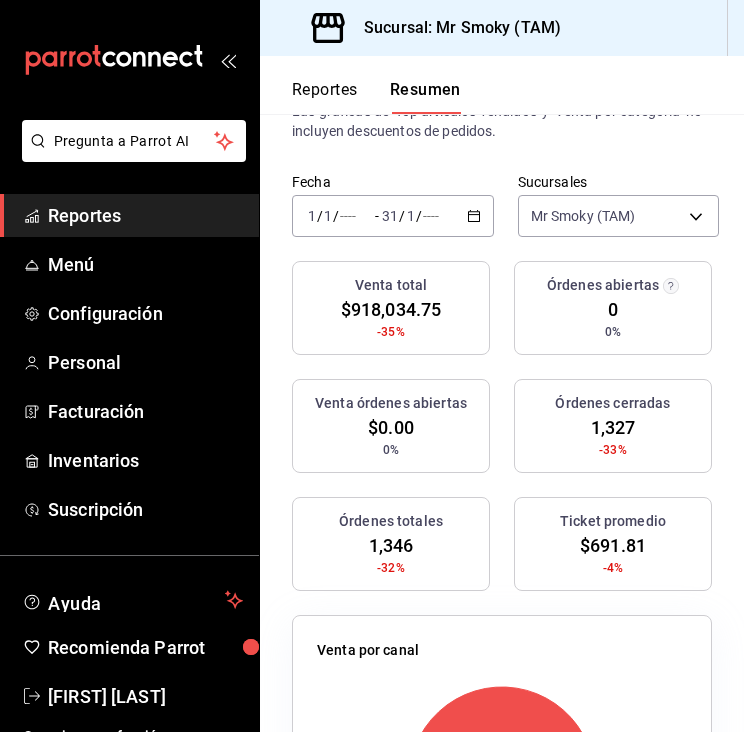 click 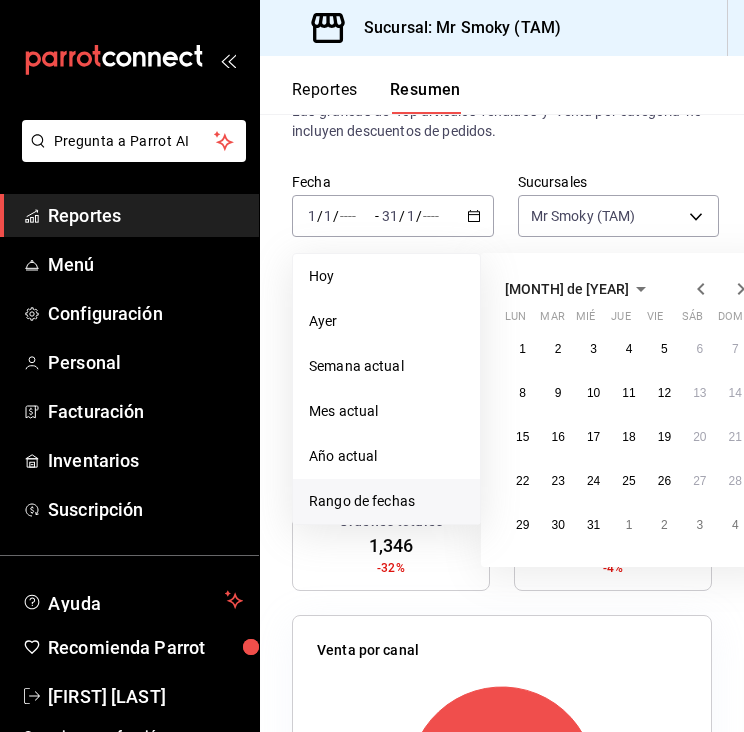 click 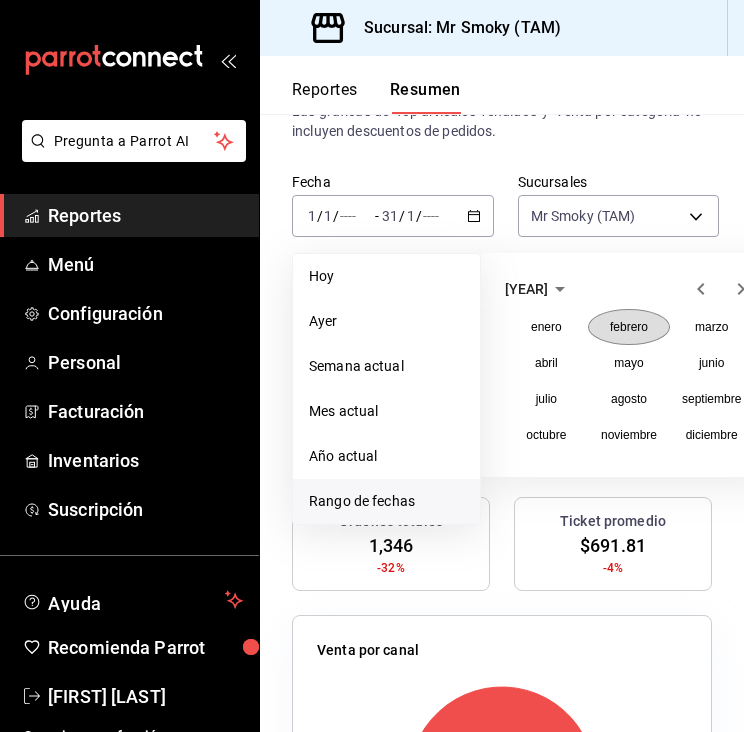 click on "febrero" at bounding box center (629, 327) 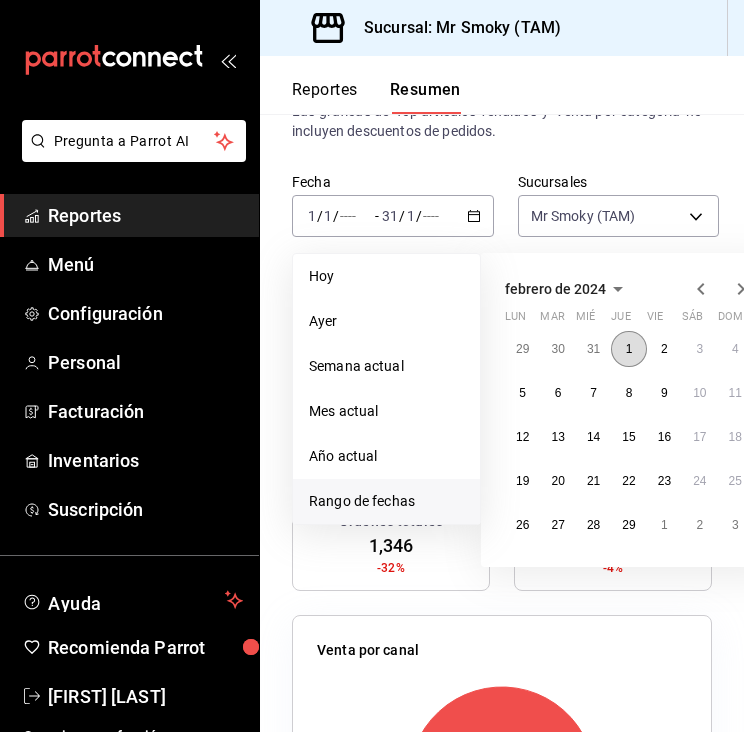 click on "1" at bounding box center (629, 349) 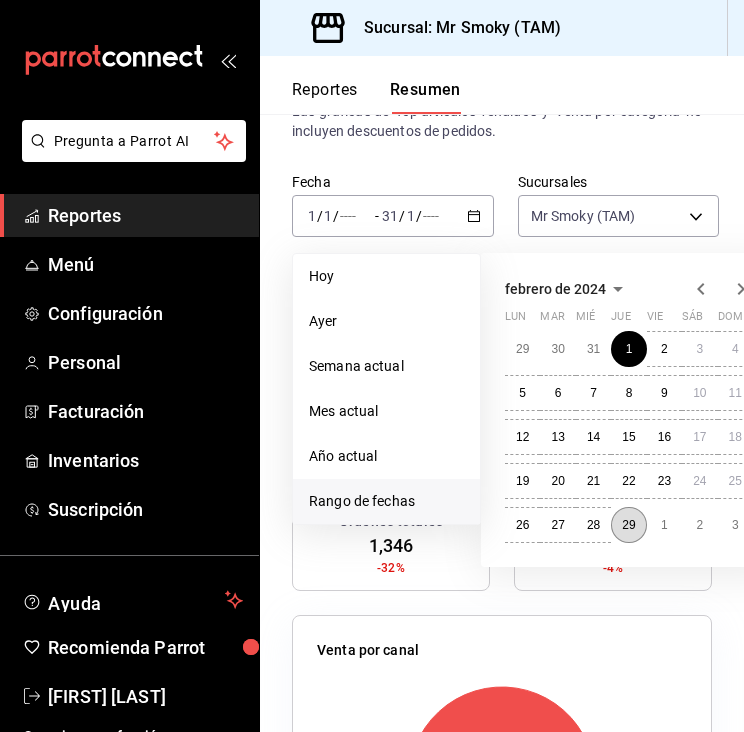 click on "29" at bounding box center [628, 525] 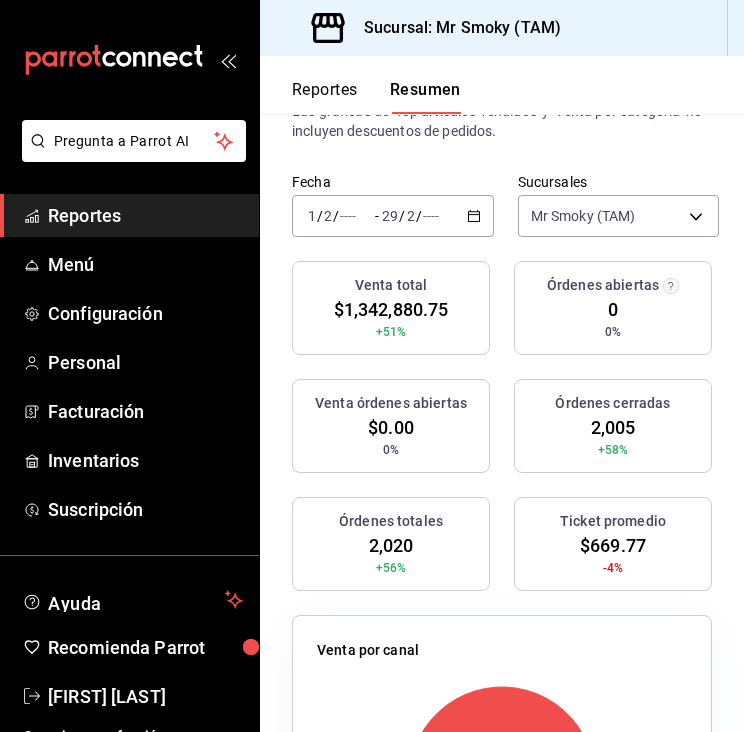 click 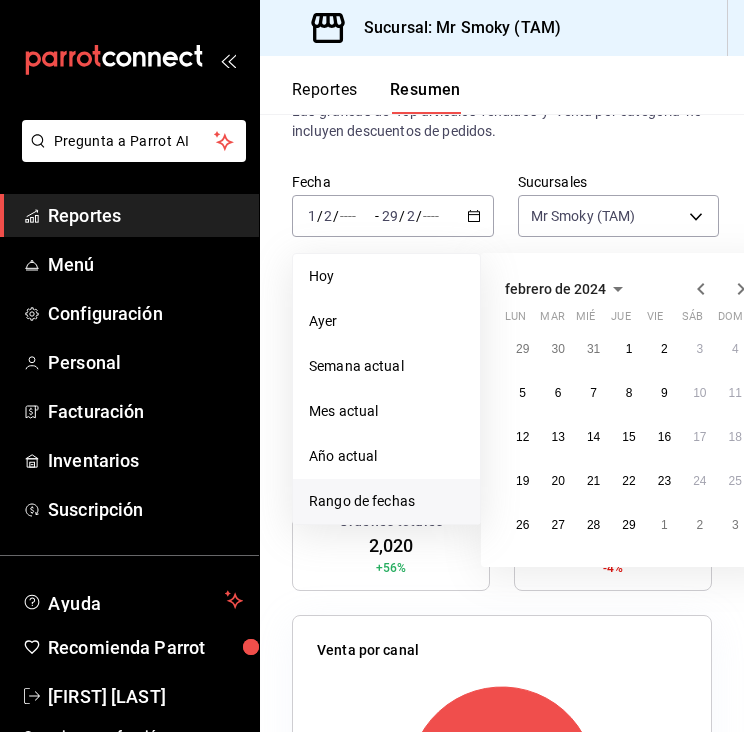 click 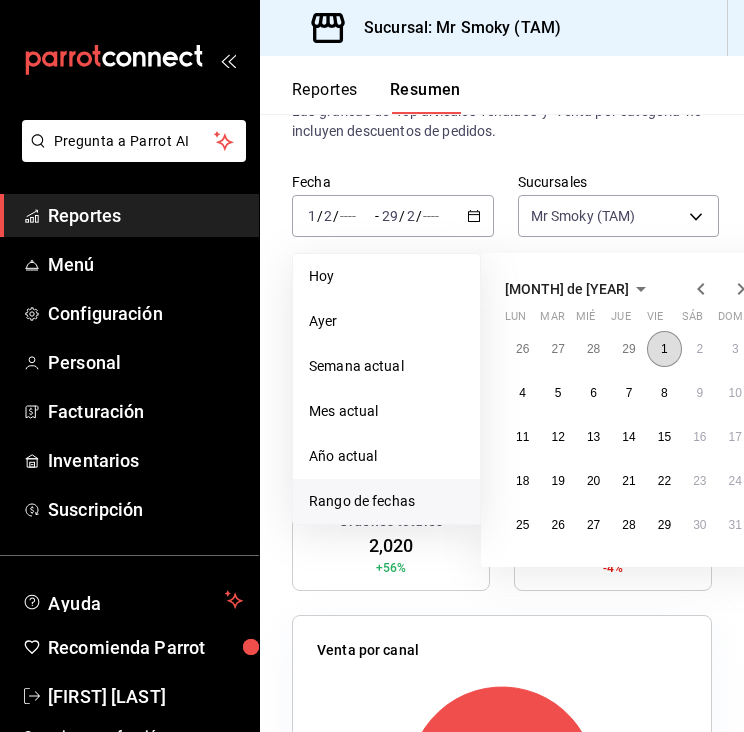 click on "1" at bounding box center [664, 349] 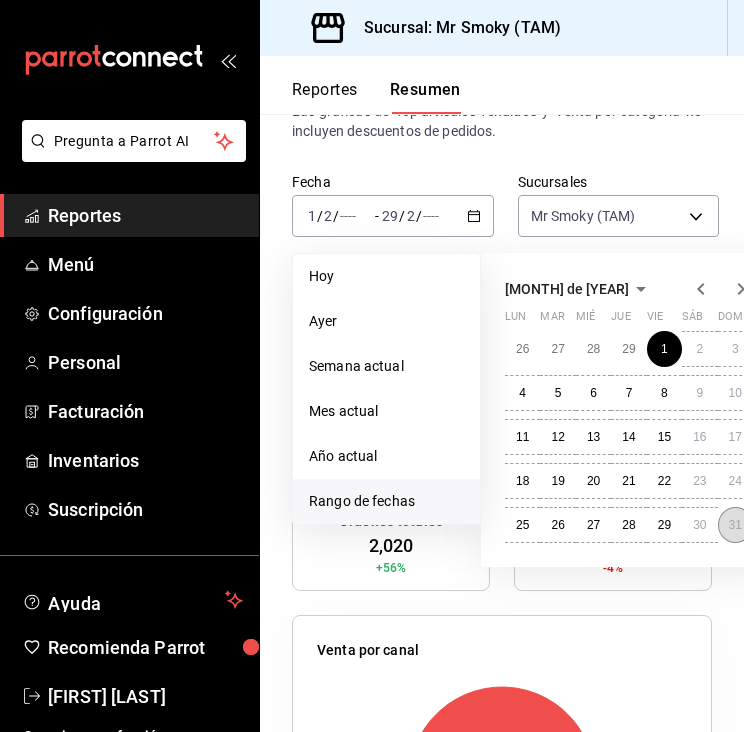 click on "31" at bounding box center (735, 525) 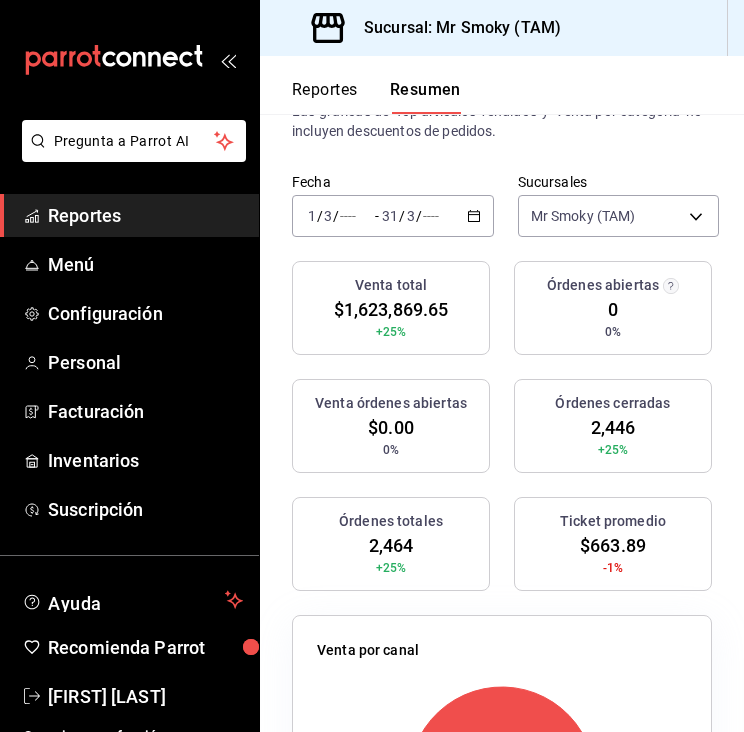 click 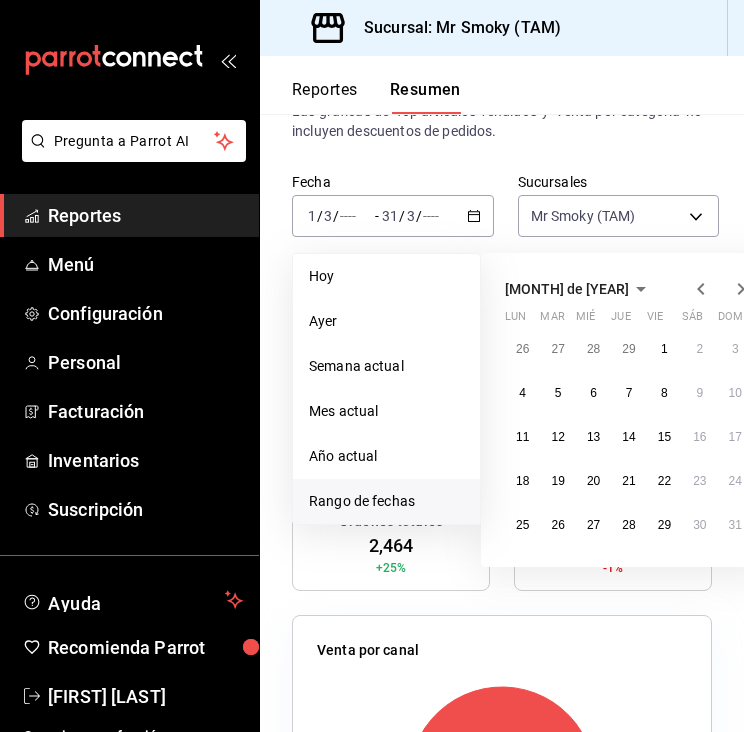click 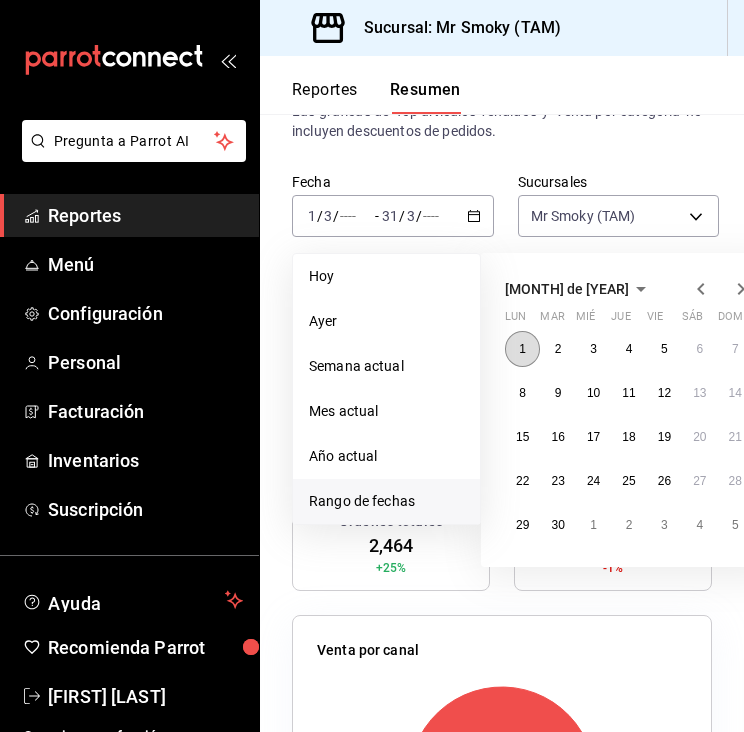 click on "1" at bounding box center [522, 349] 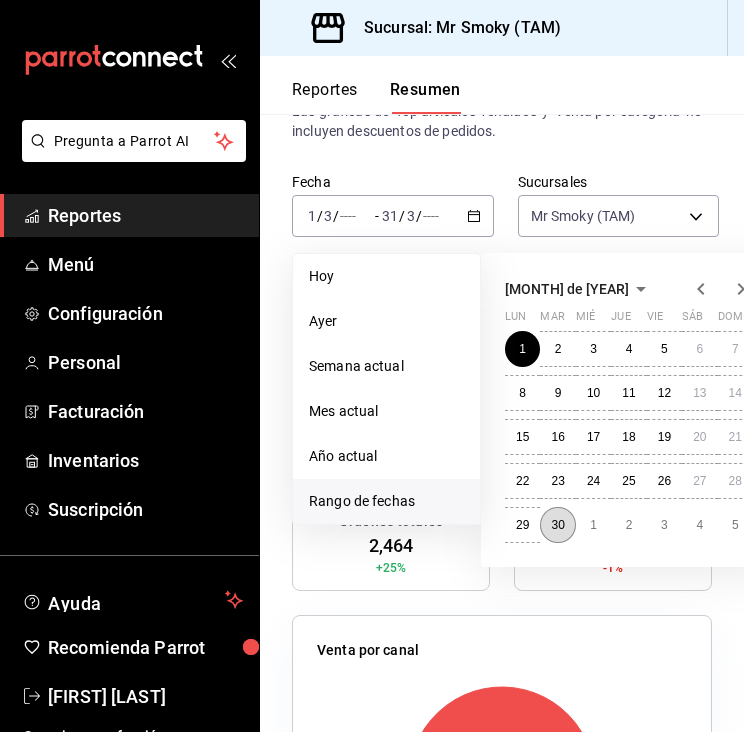 click on "30" at bounding box center [557, 525] 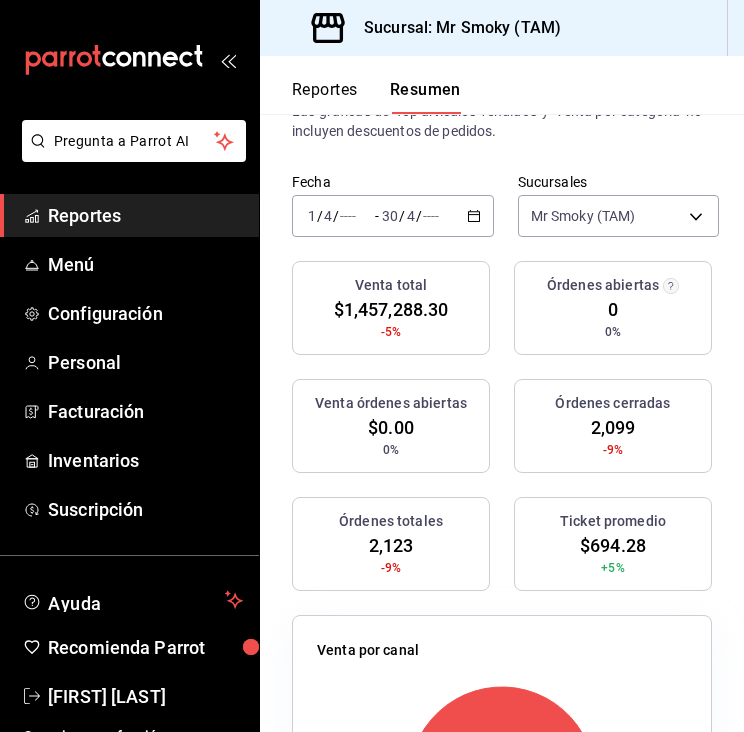 click 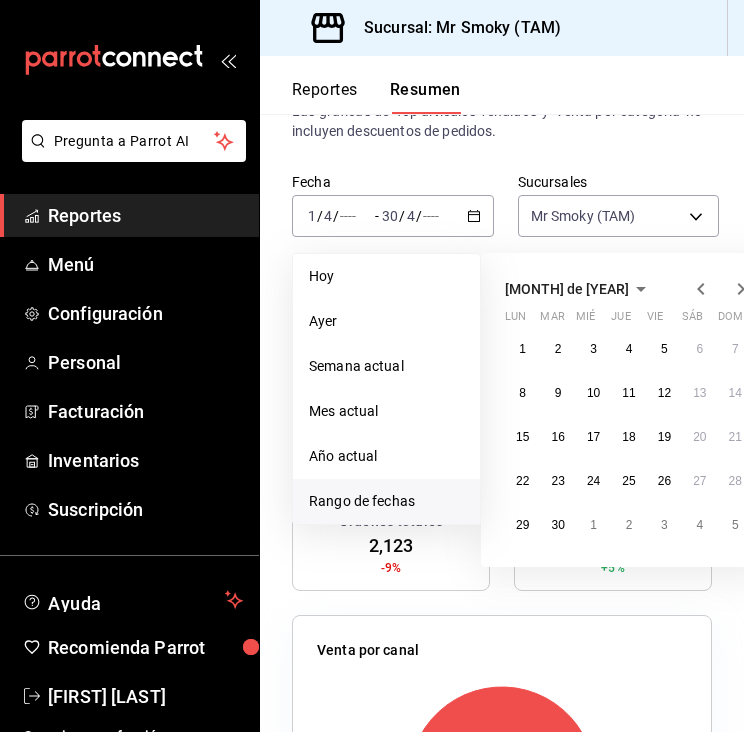 click 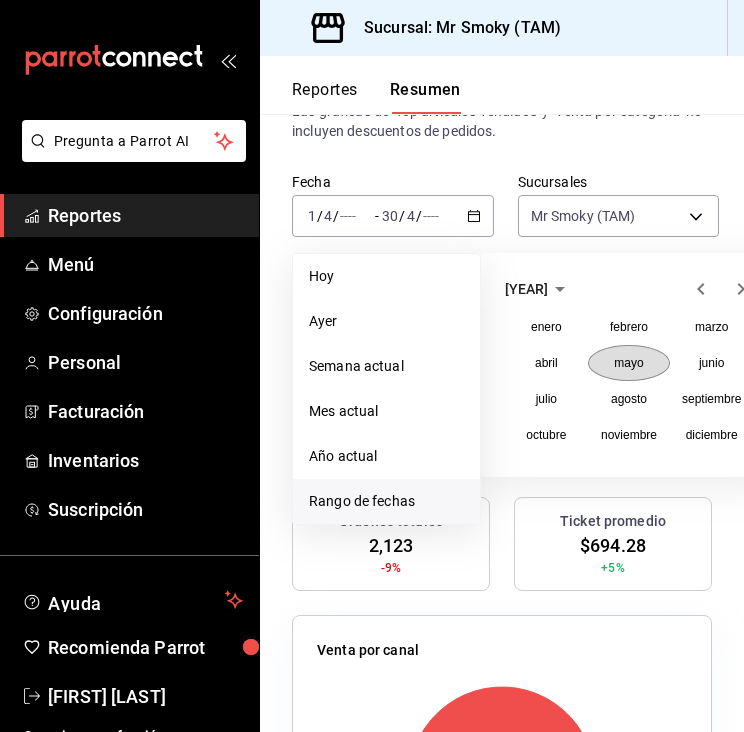 click on "mayo" at bounding box center (628, 363) 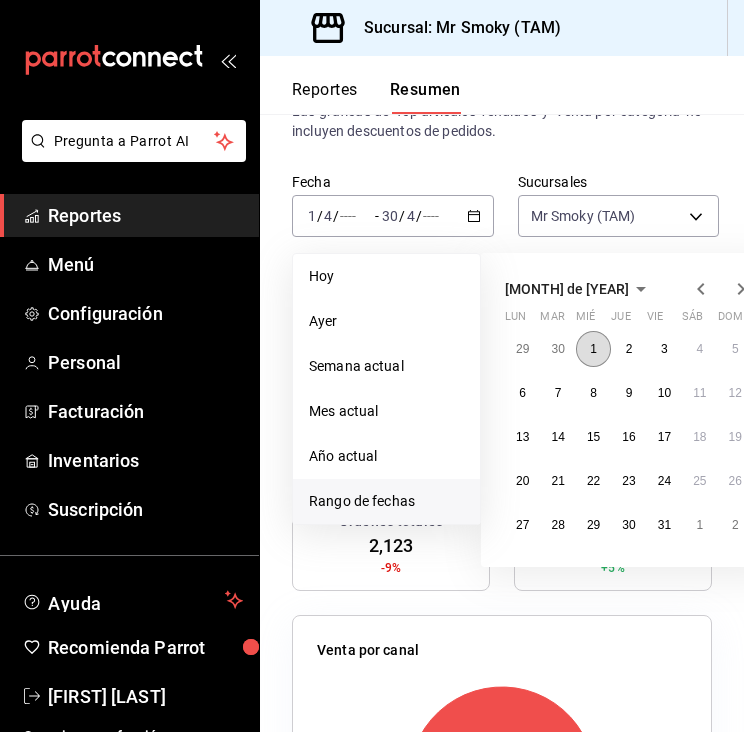 click on "1" at bounding box center (593, 349) 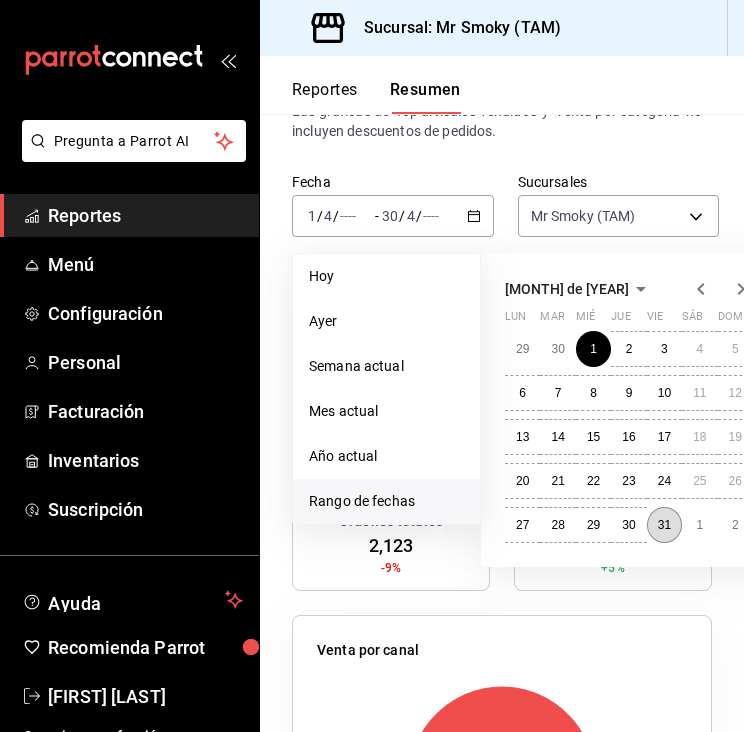 click on "31" at bounding box center (664, 525) 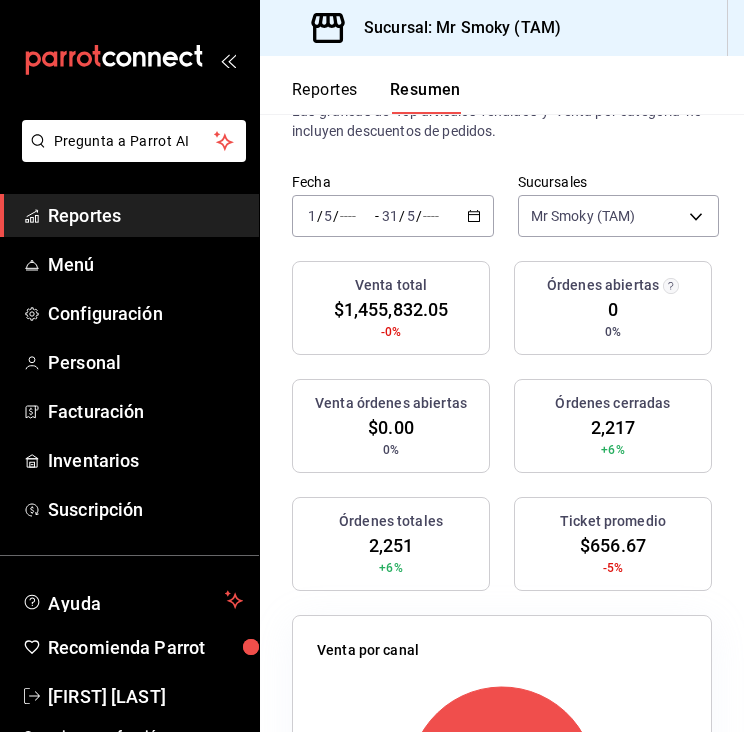 click 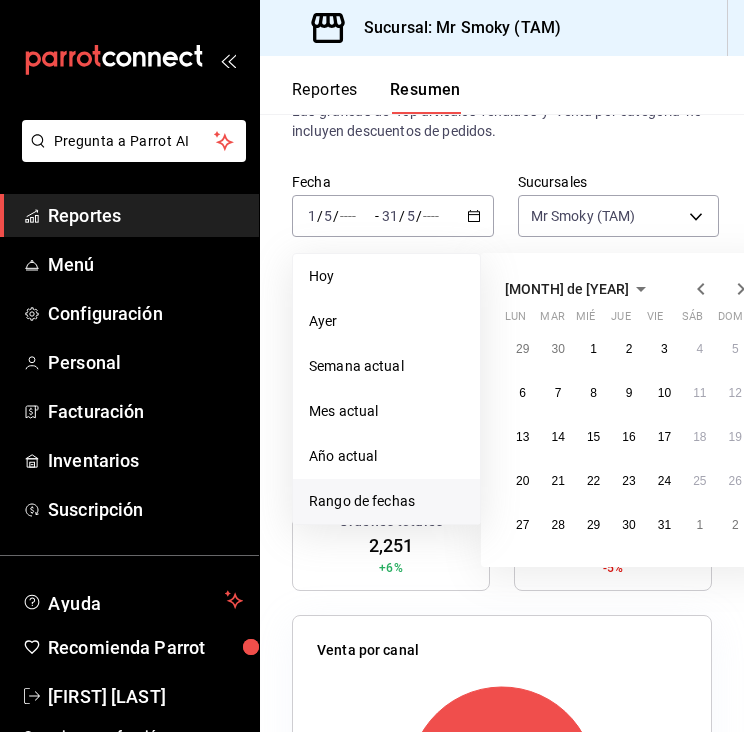 click 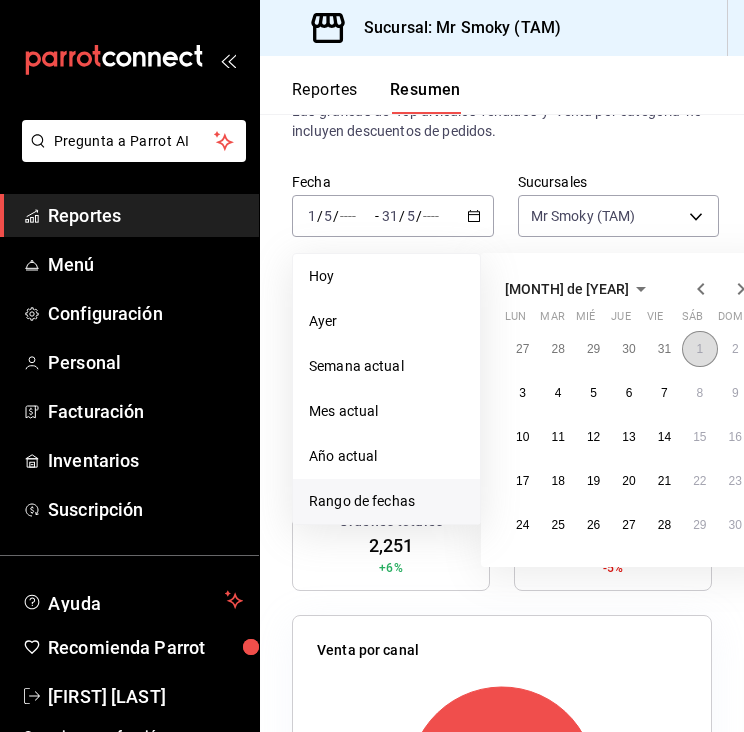 click on "1" at bounding box center [699, 349] 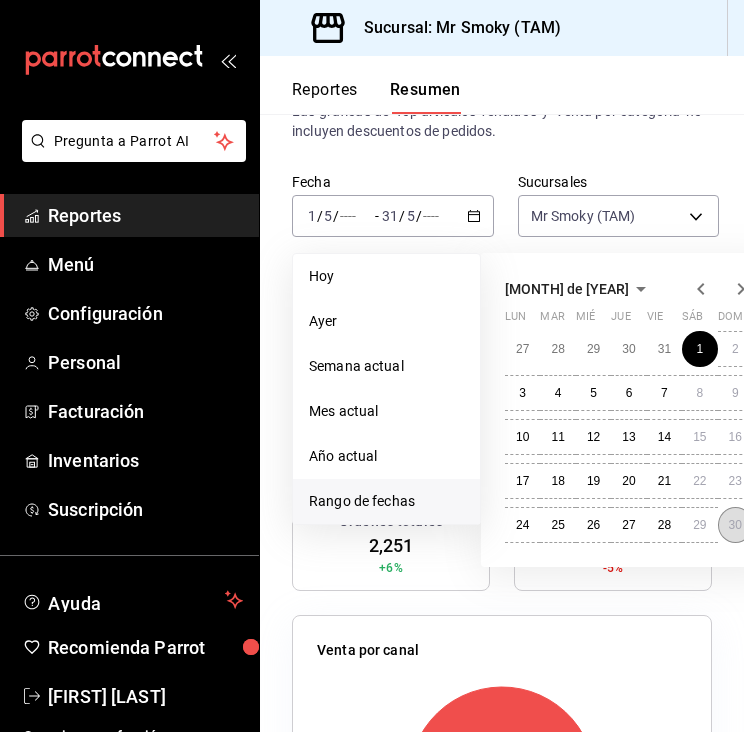 click on "30" at bounding box center [735, 525] 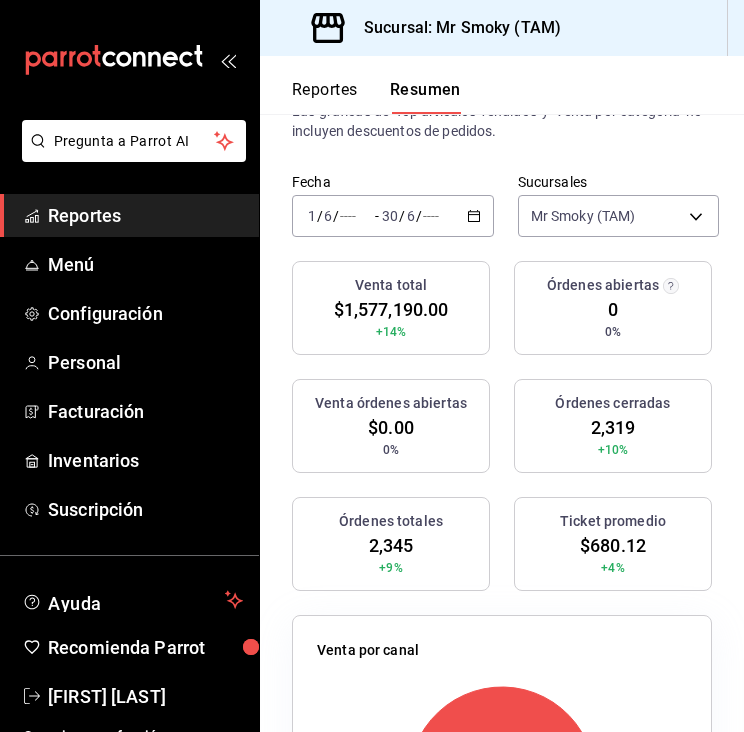 click 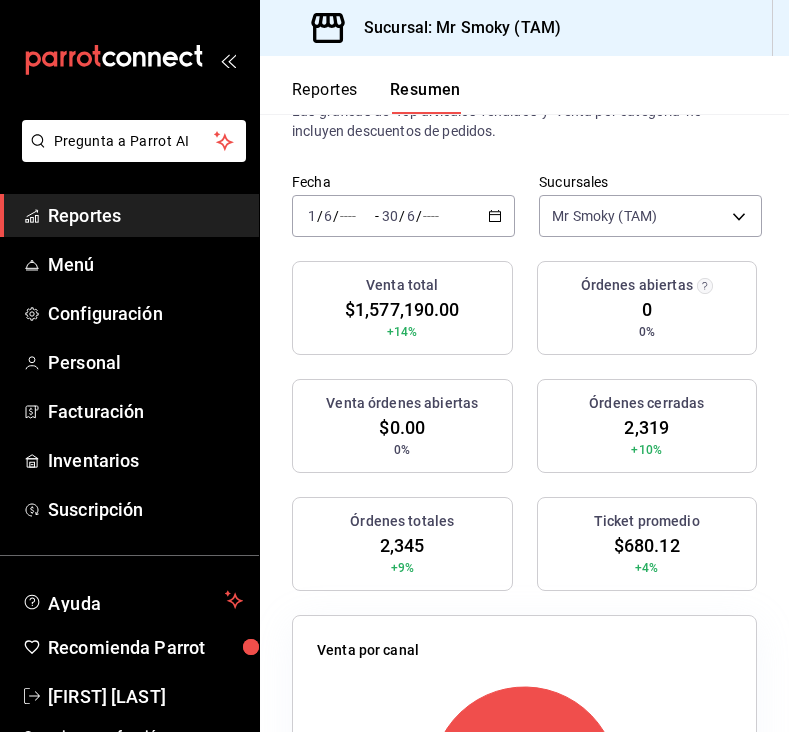 click on "Resumen El porcentaje se calcula comparando el período actual con el anterior, ej. semana actual vs. semana anterior. Las gráficas muestran los datos más relevantes.  Las gráficas de 'Top artículos vendidos' y 'Venta por categoría' no incluyen descuentos de pedidos." at bounding box center (524, 76) 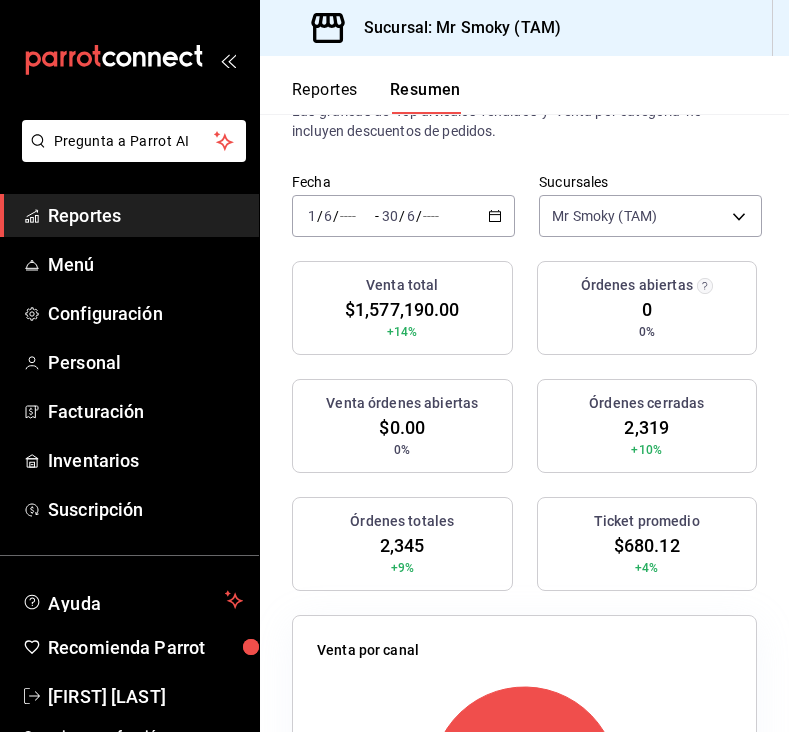 click 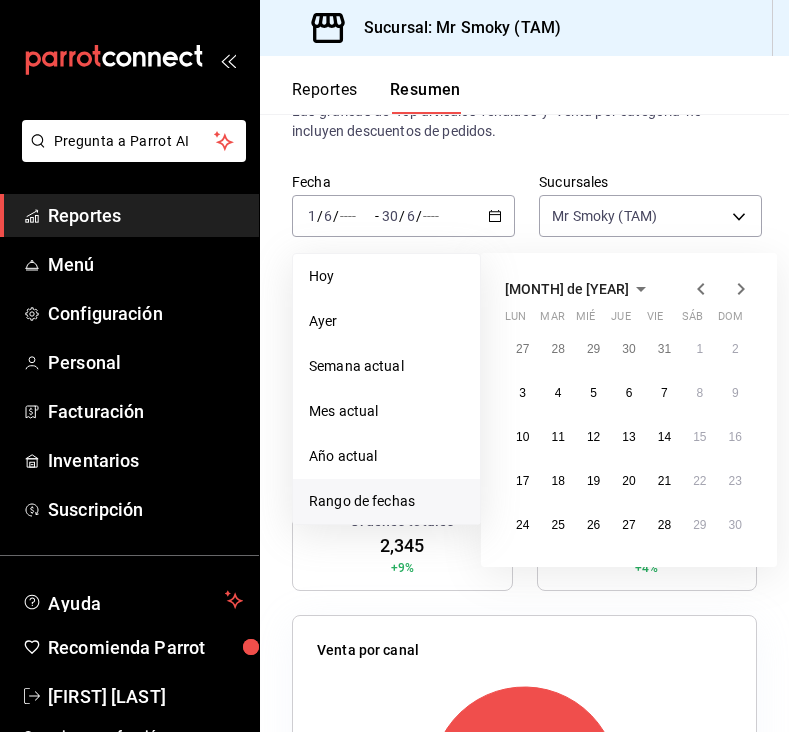 click 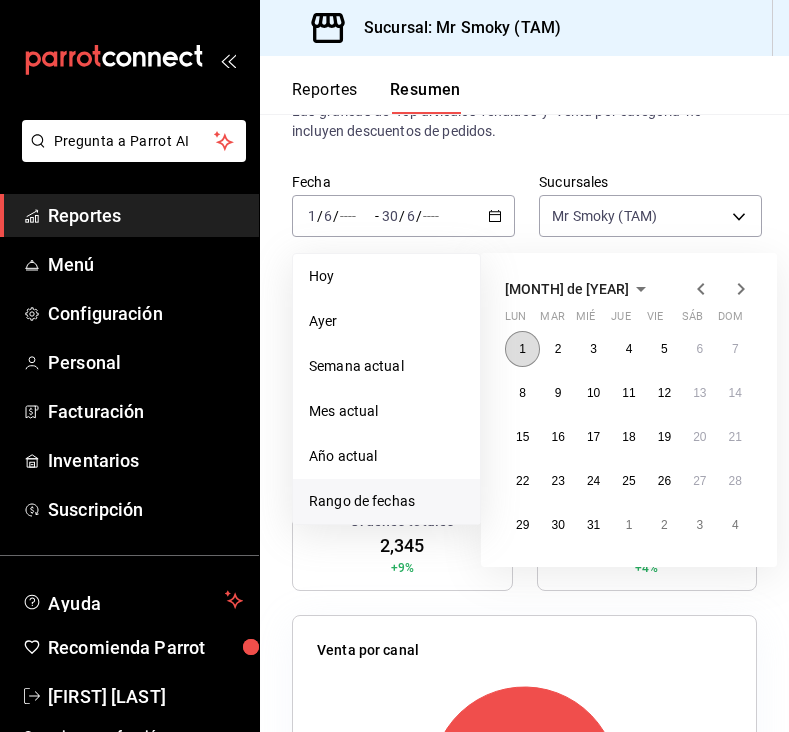 click on "1" at bounding box center (522, 349) 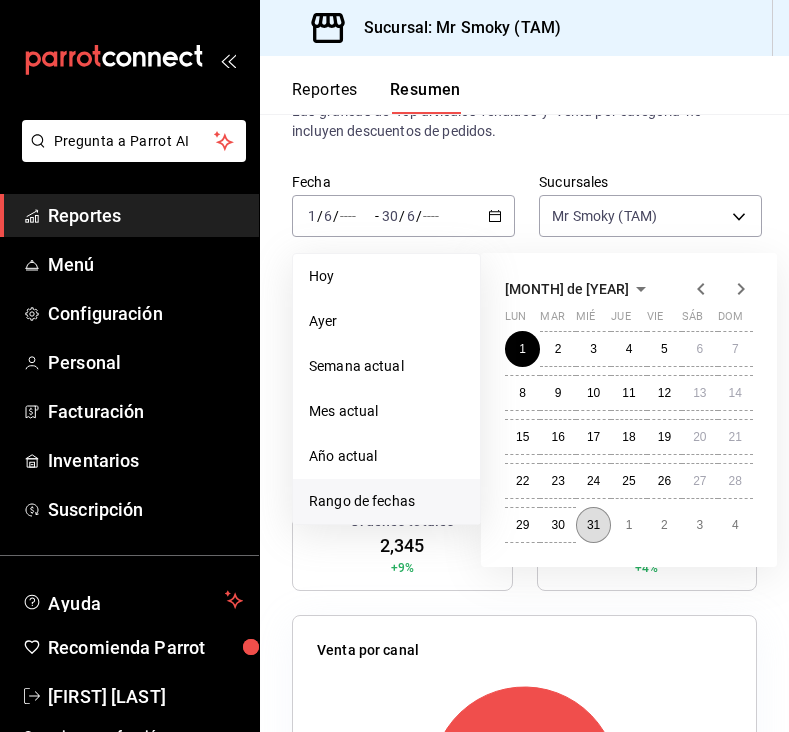 click on "31" at bounding box center (593, 525) 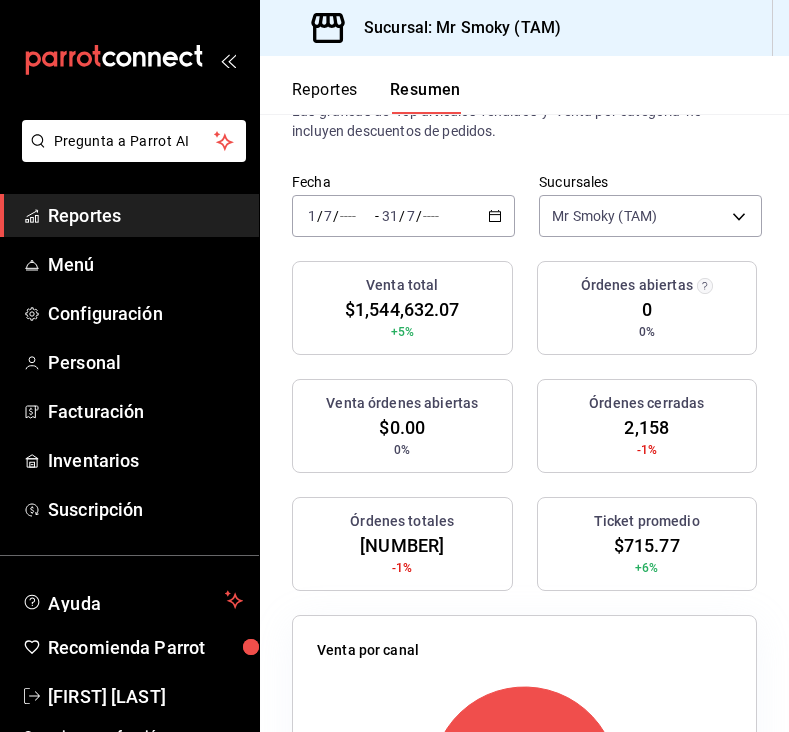 click 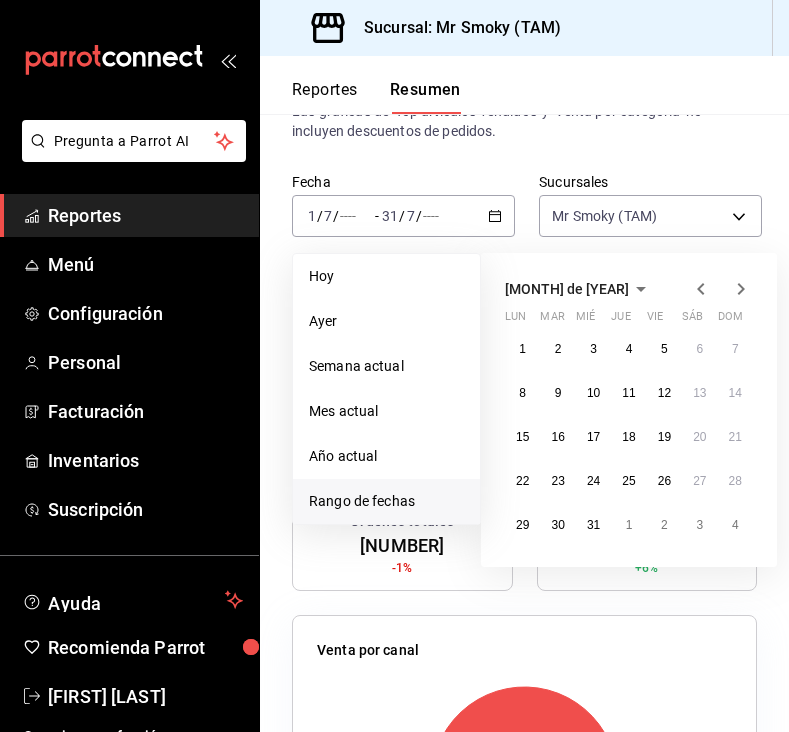 click 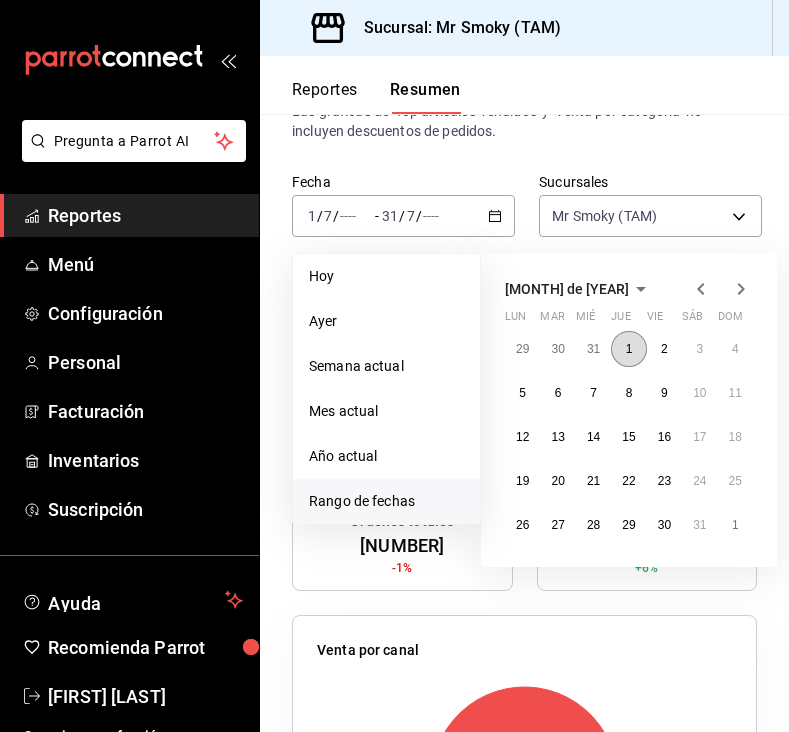 click on "1" at bounding box center [628, 349] 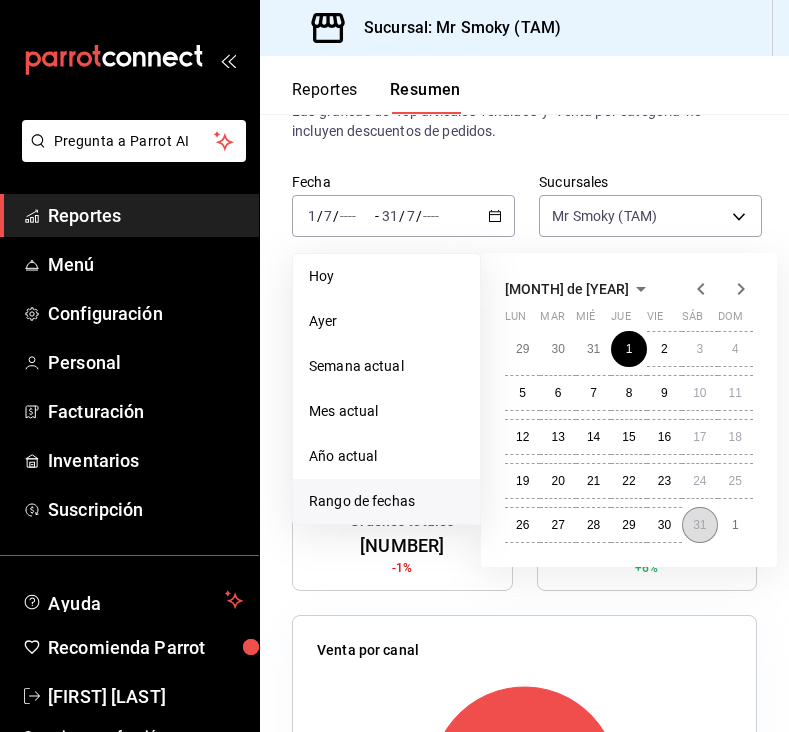 click on "31" at bounding box center [699, 525] 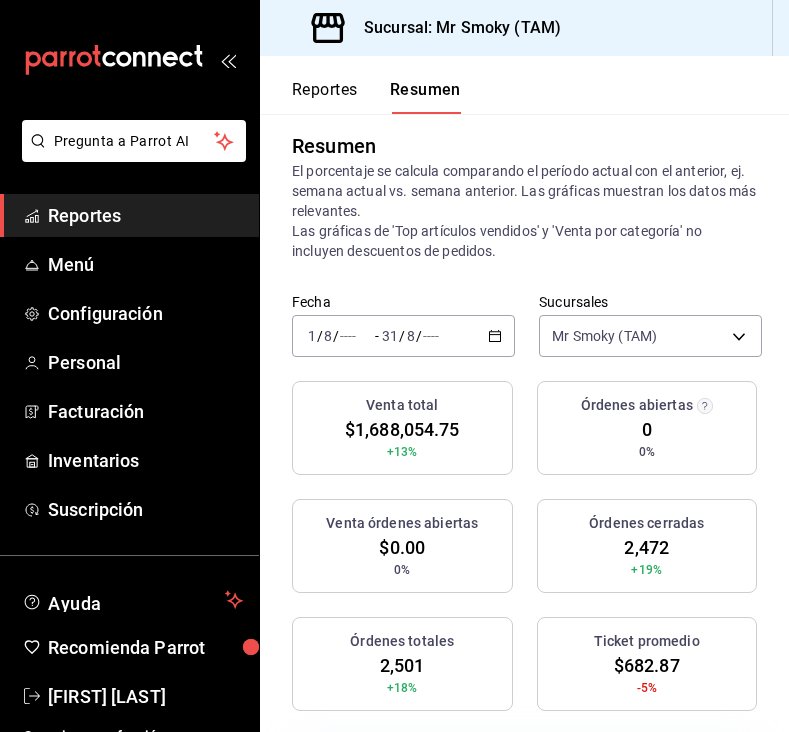 scroll, scrollTop: 80, scrollLeft: 0, axis: vertical 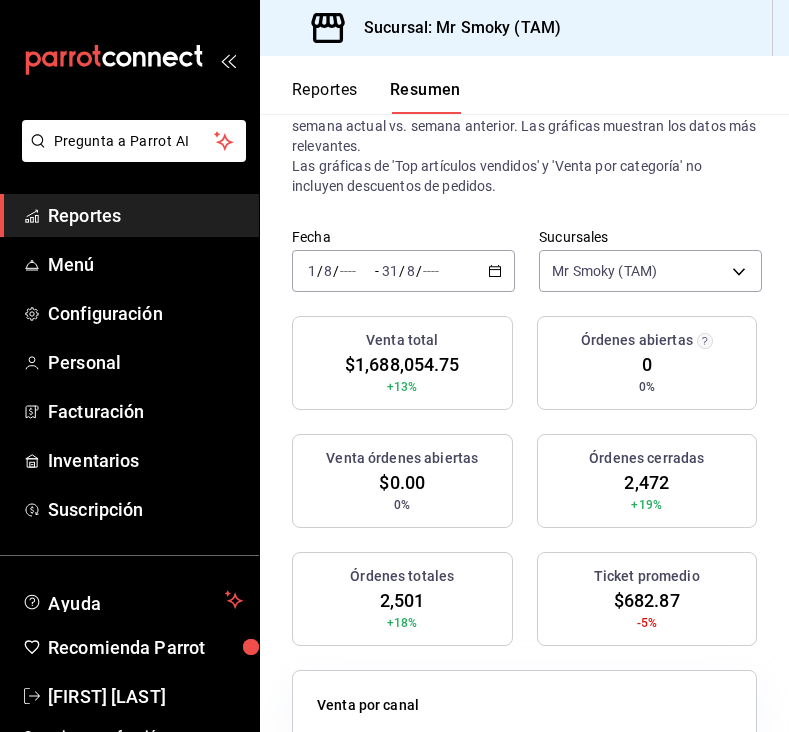 click 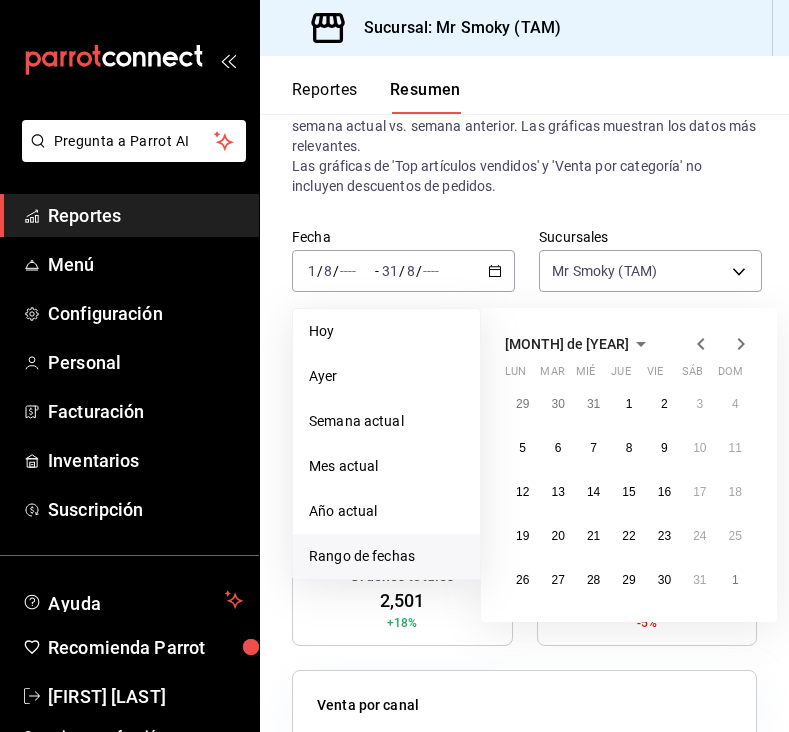 click 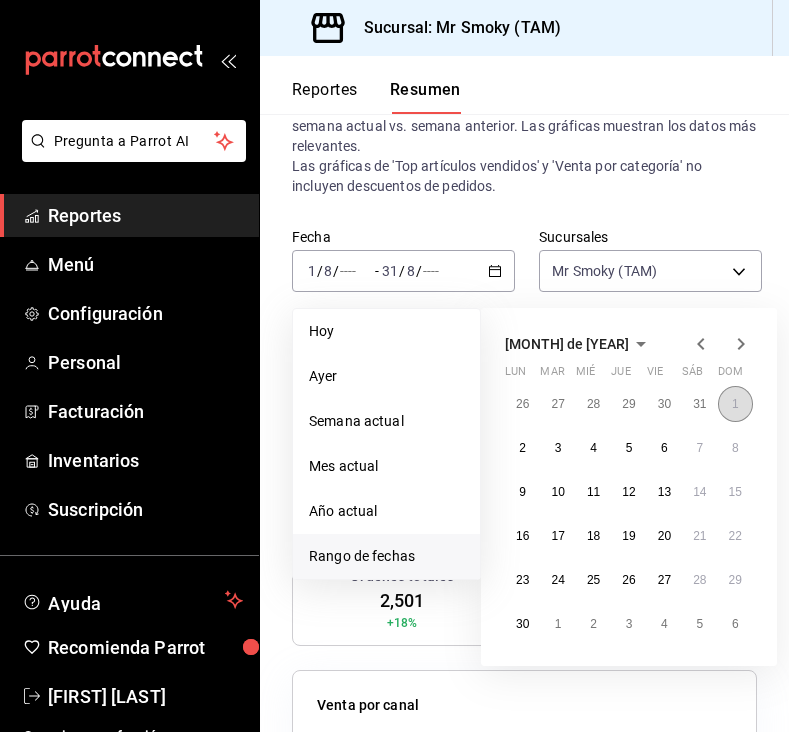 click on "1" at bounding box center (735, 404) 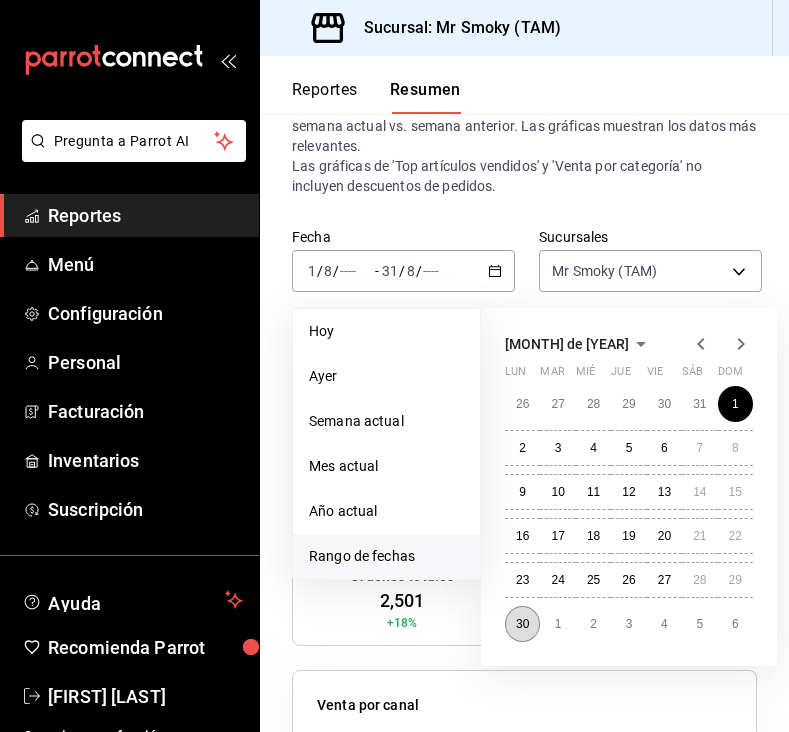 click on "30" at bounding box center (522, 624) 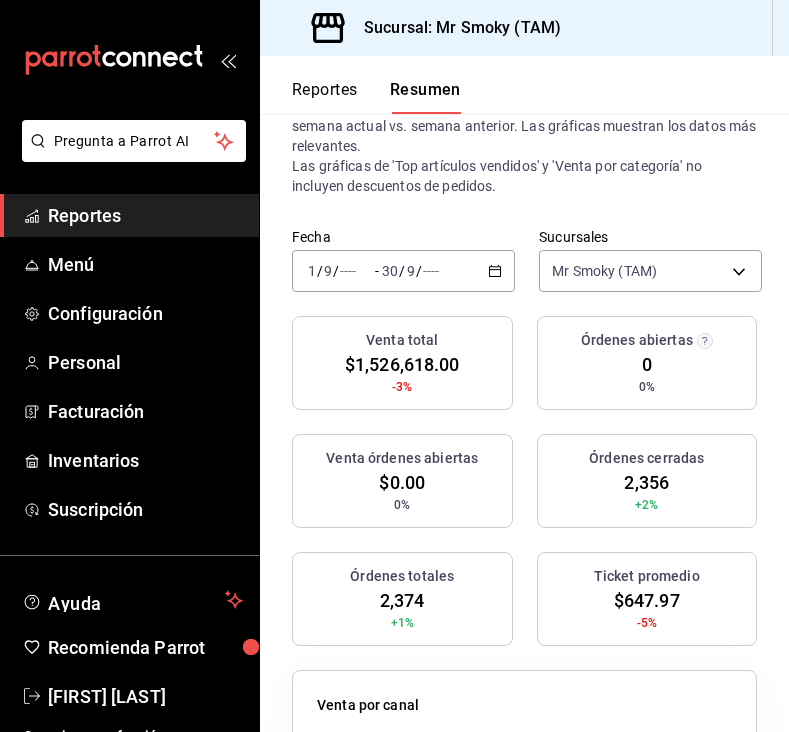 click on "[YEAR]-[MONTH]-[DAY] [DAY]/[MONTH]/[YEAR] - [YEAR]-[MONTH]-[DAY] [DAY]/[MONTH]/[YEAR]" at bounding box center (403, 271) 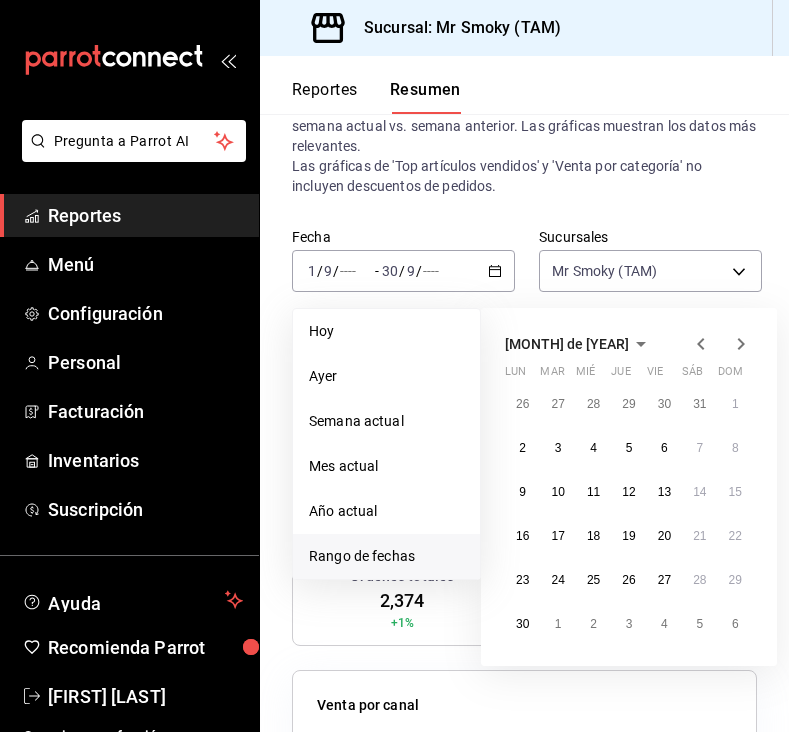 click 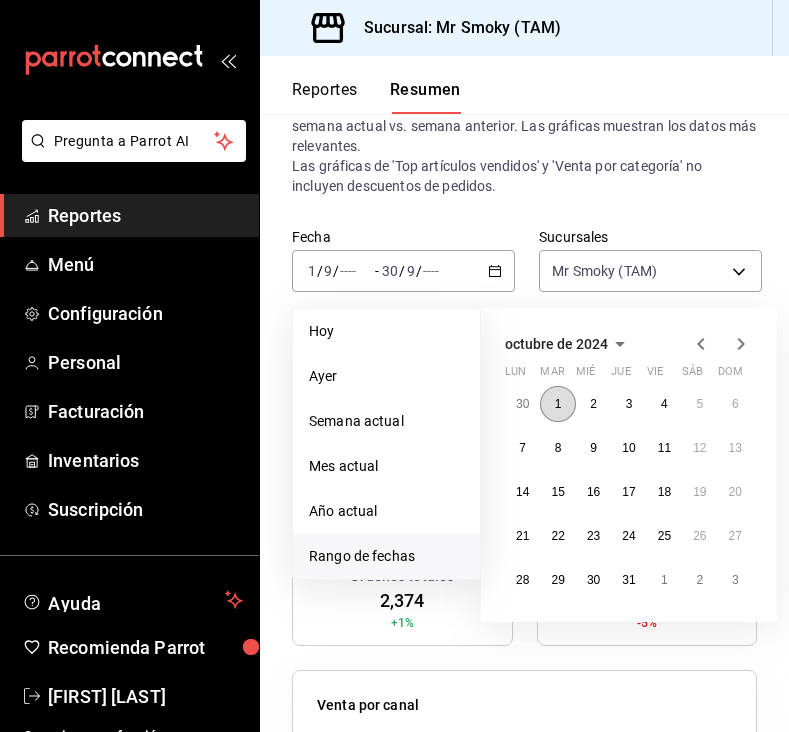 click on "1" at bounding box center (558, 404) 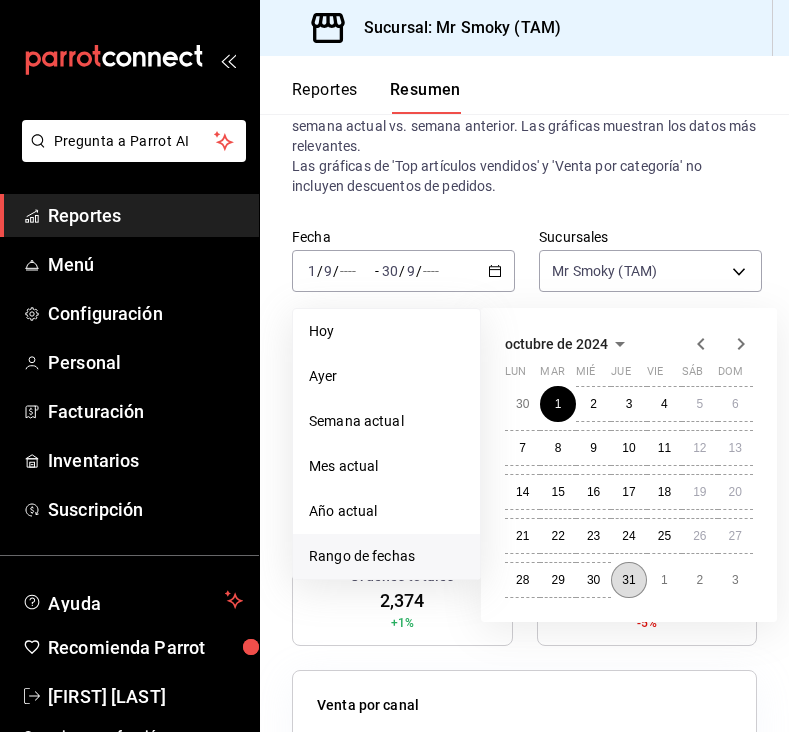 click on "31" at bounding box center [628, 580] 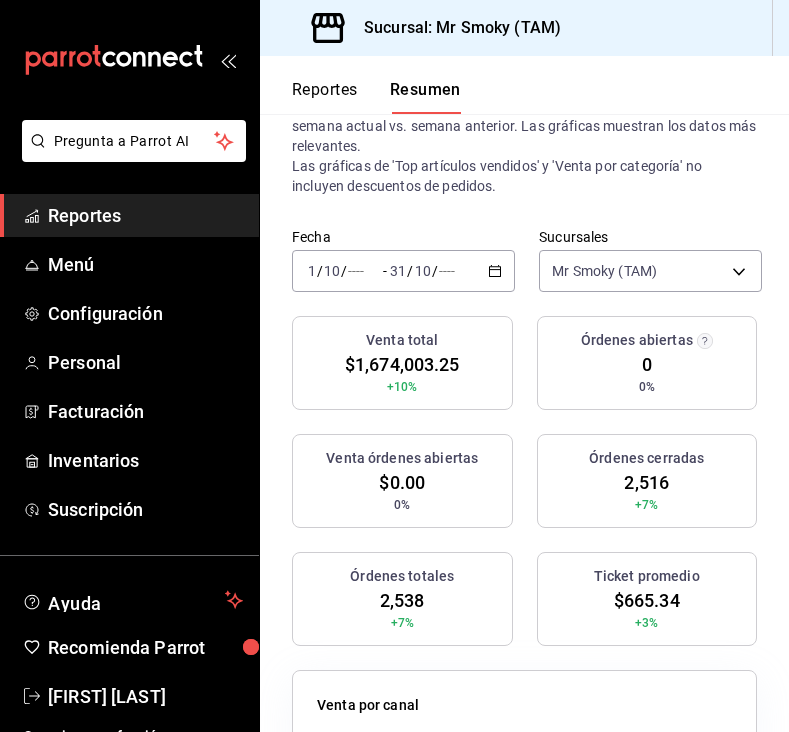 click 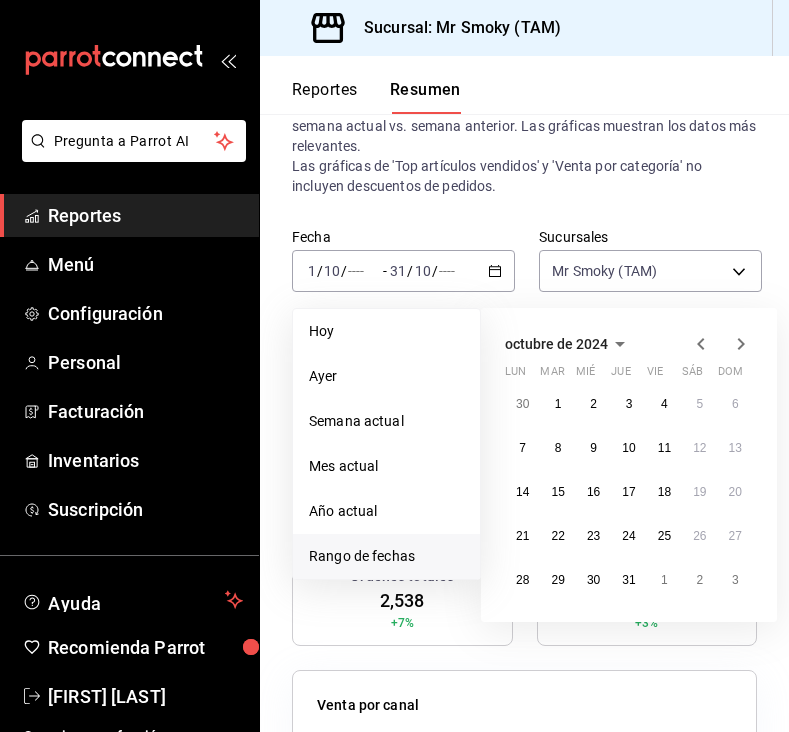 click 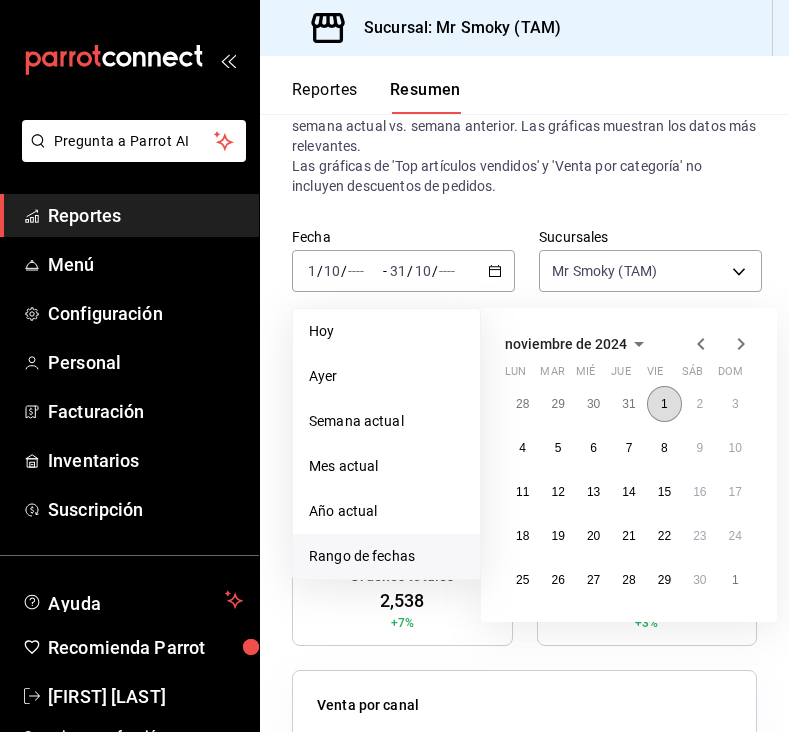 click on "1" at bounding box center [664, 404] 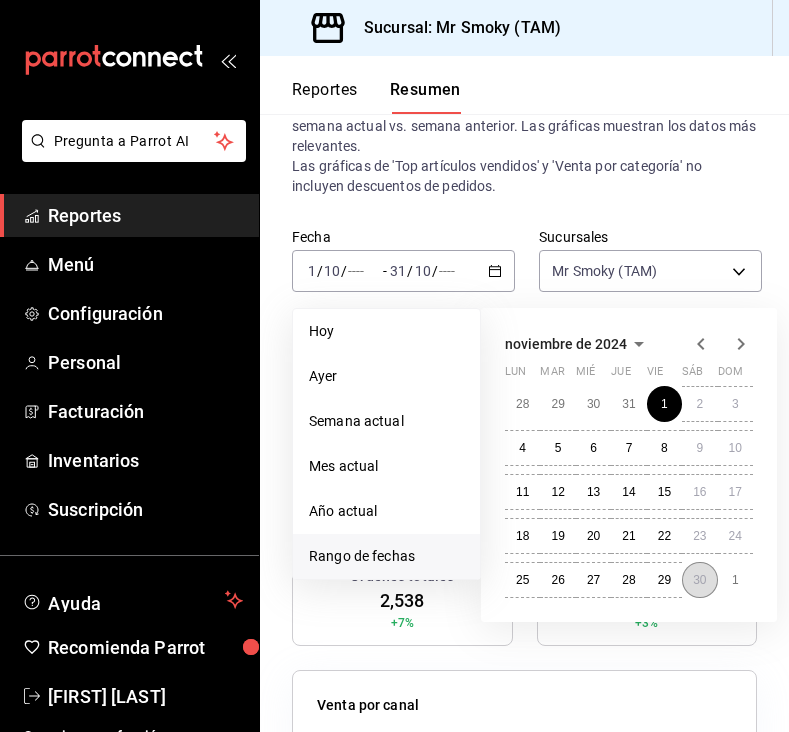 click on "30" at bounding box center (699, 580) 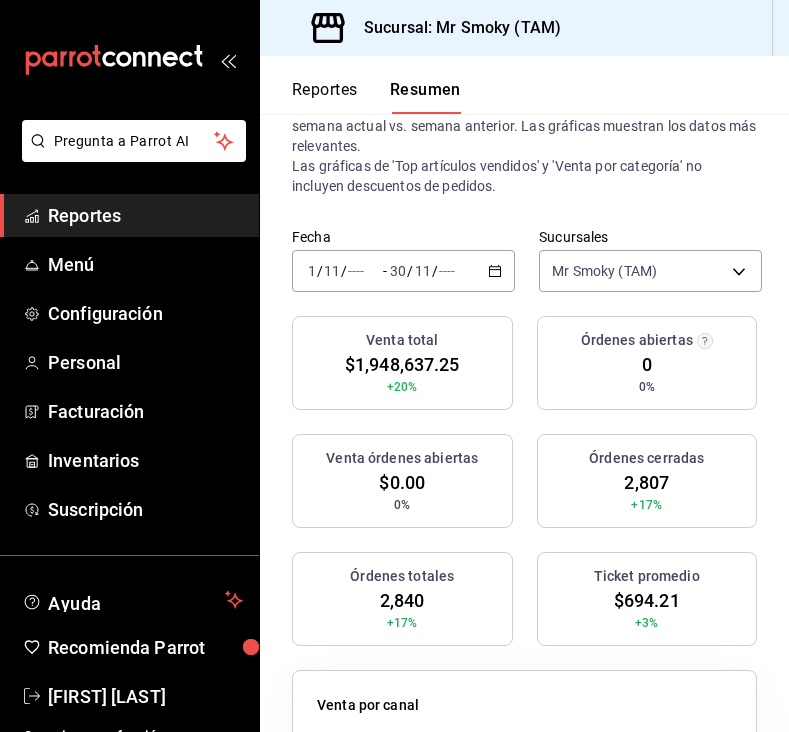 click 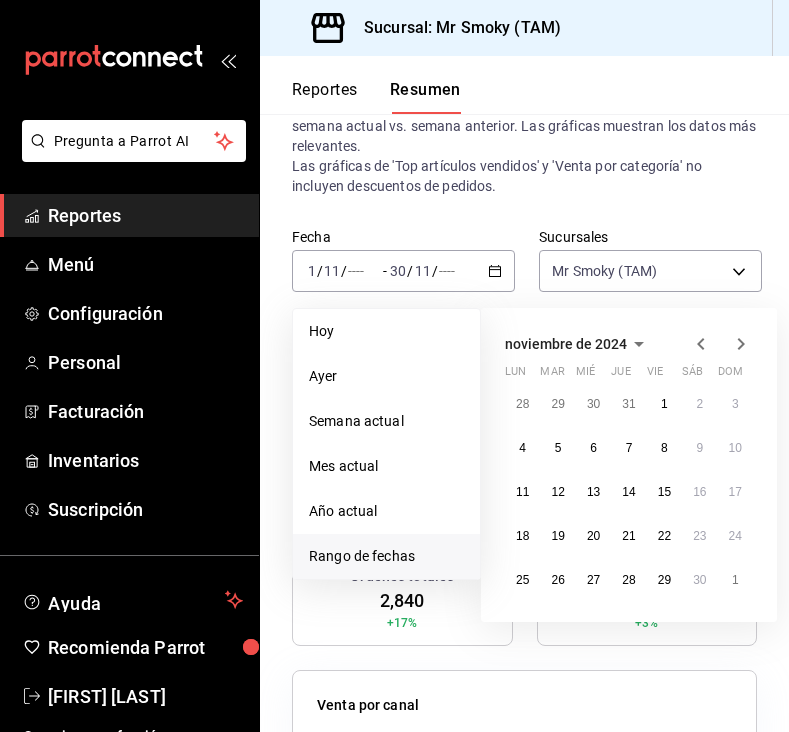 click 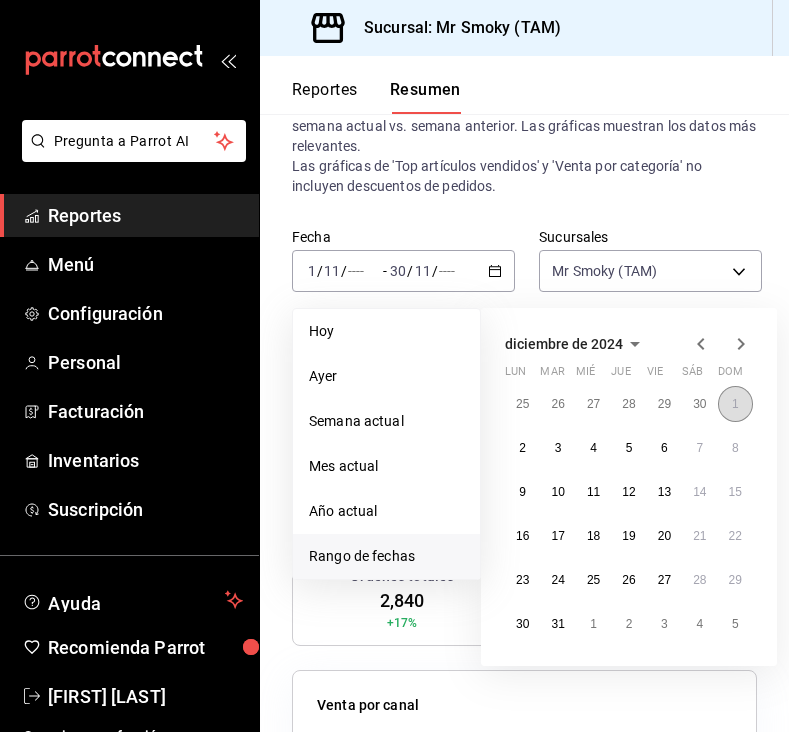 click on "1" at bounding box center [735, 404] 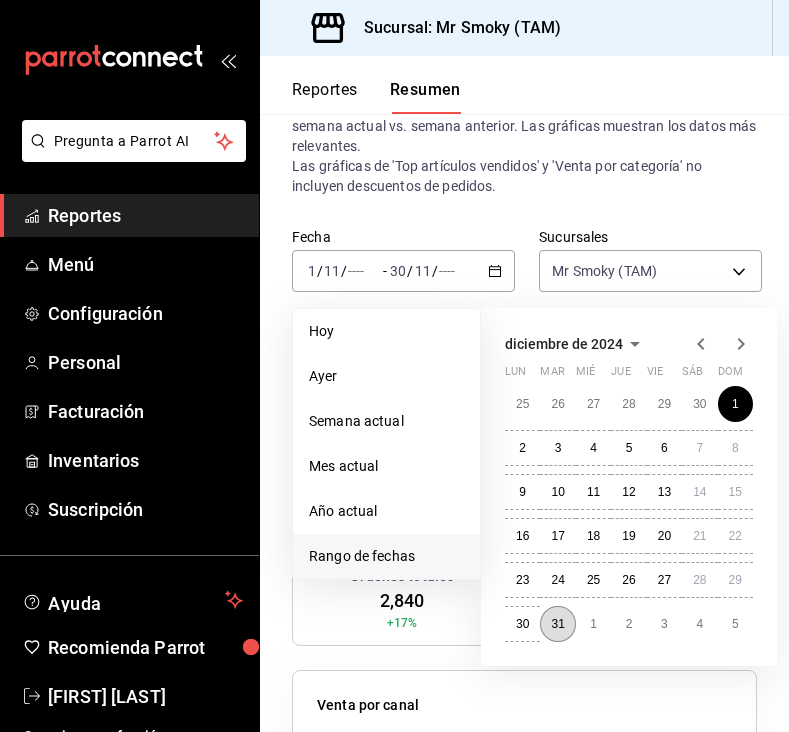 click on "31" at bounding box center (557, 624) 